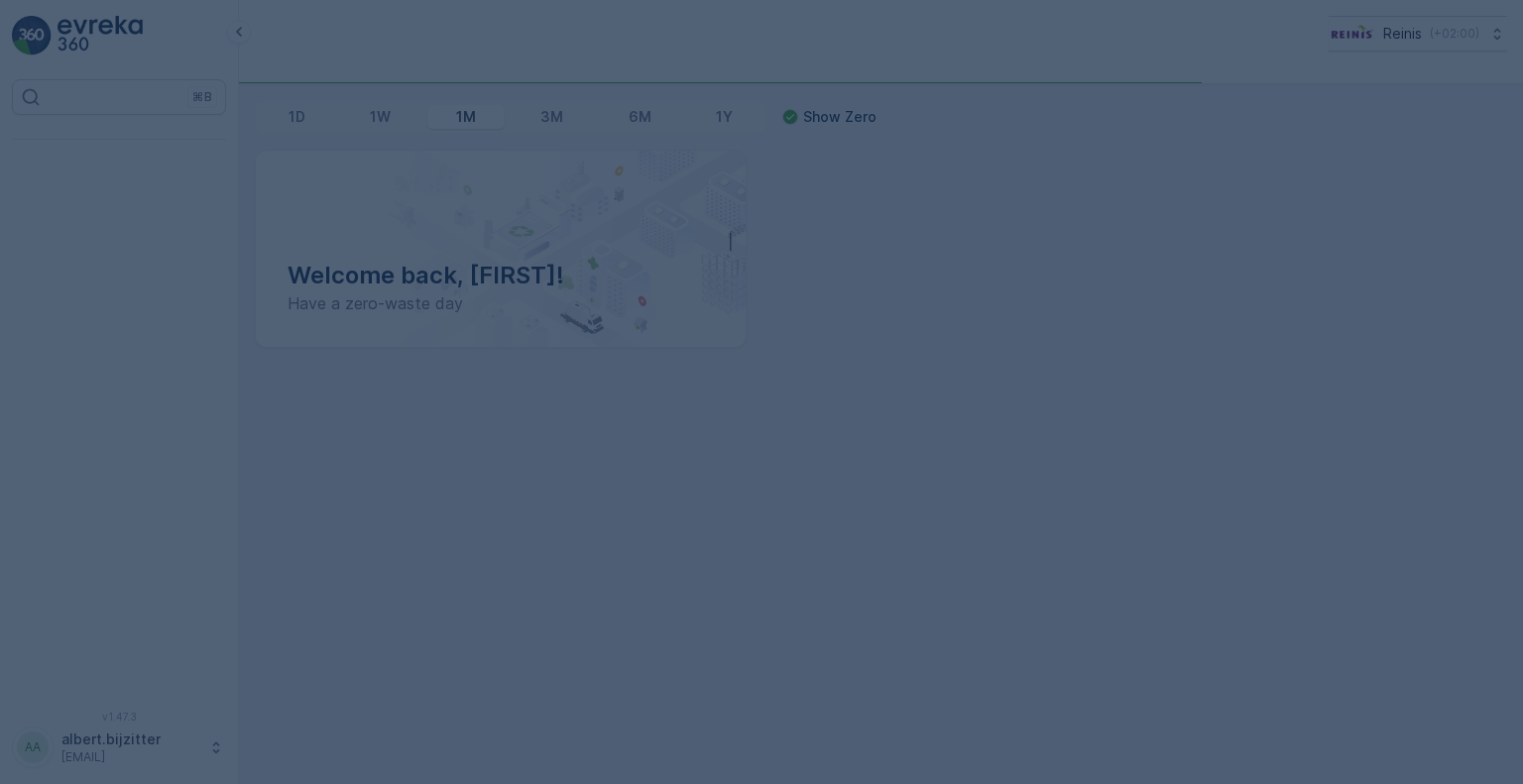 scroll, scrollTop: 0, scrollLeft: 0, axis: both 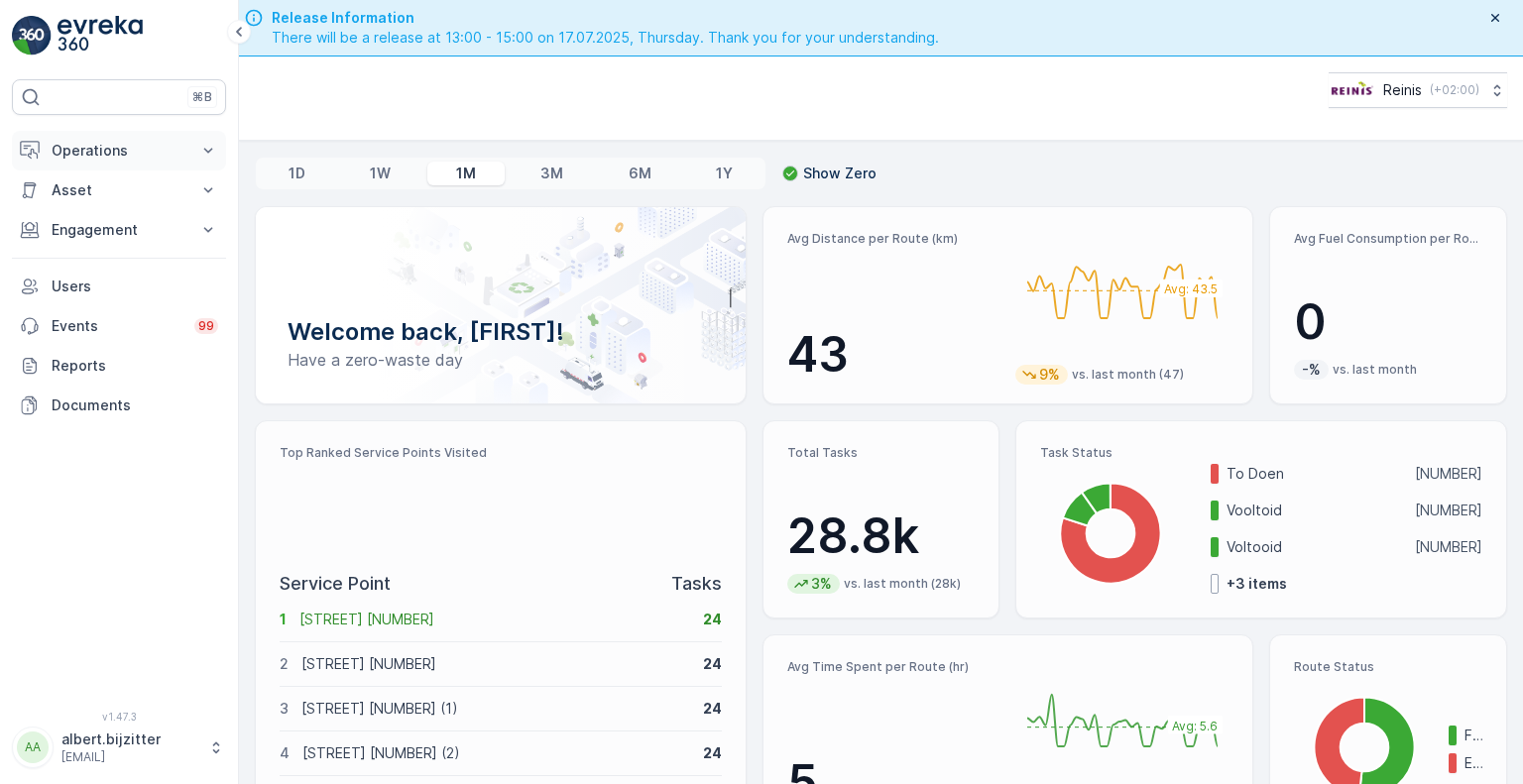 click on "Operations" at bounding box center [119, 151] 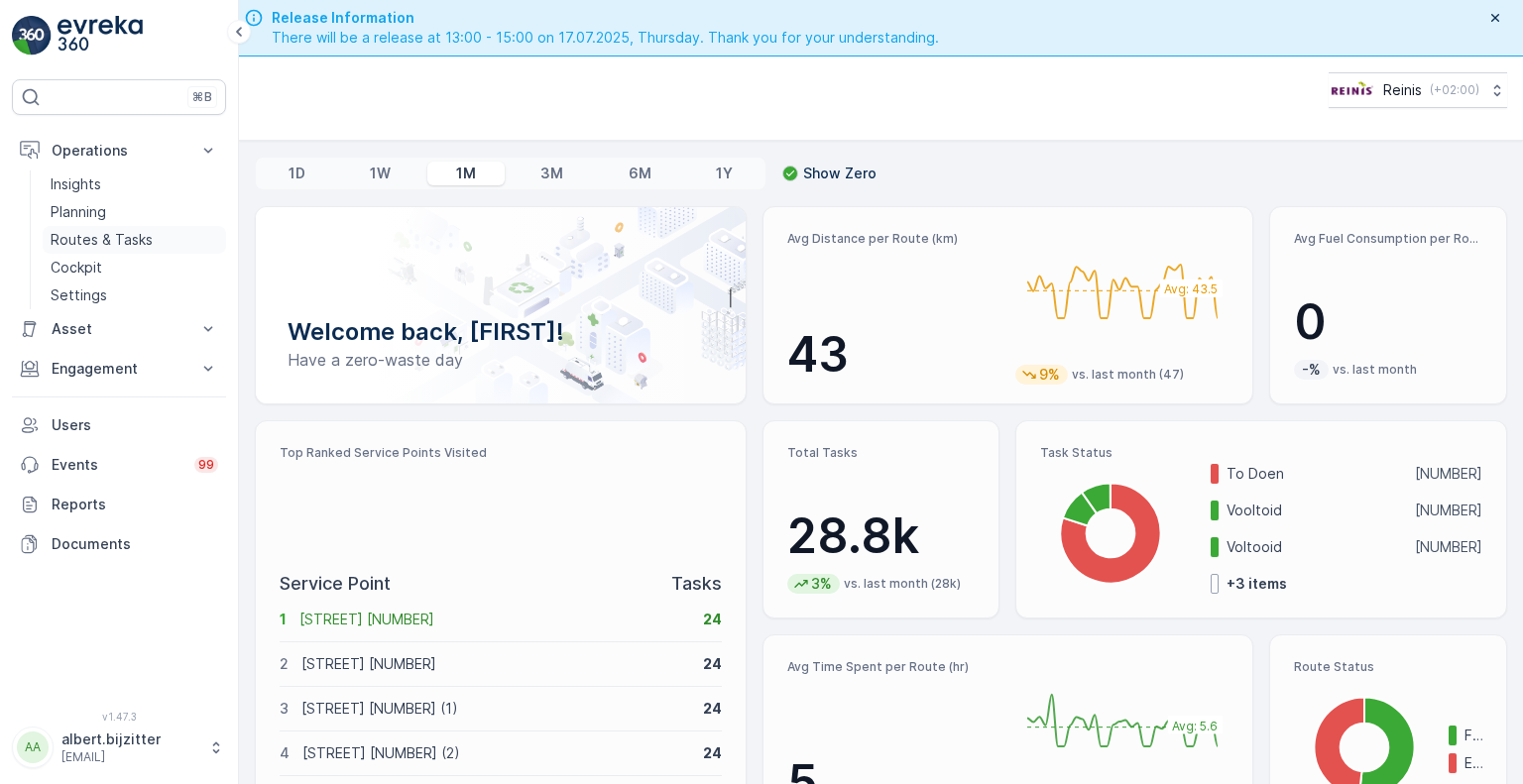 click on "Routes & Tasks" at bounding box center [101, 240] 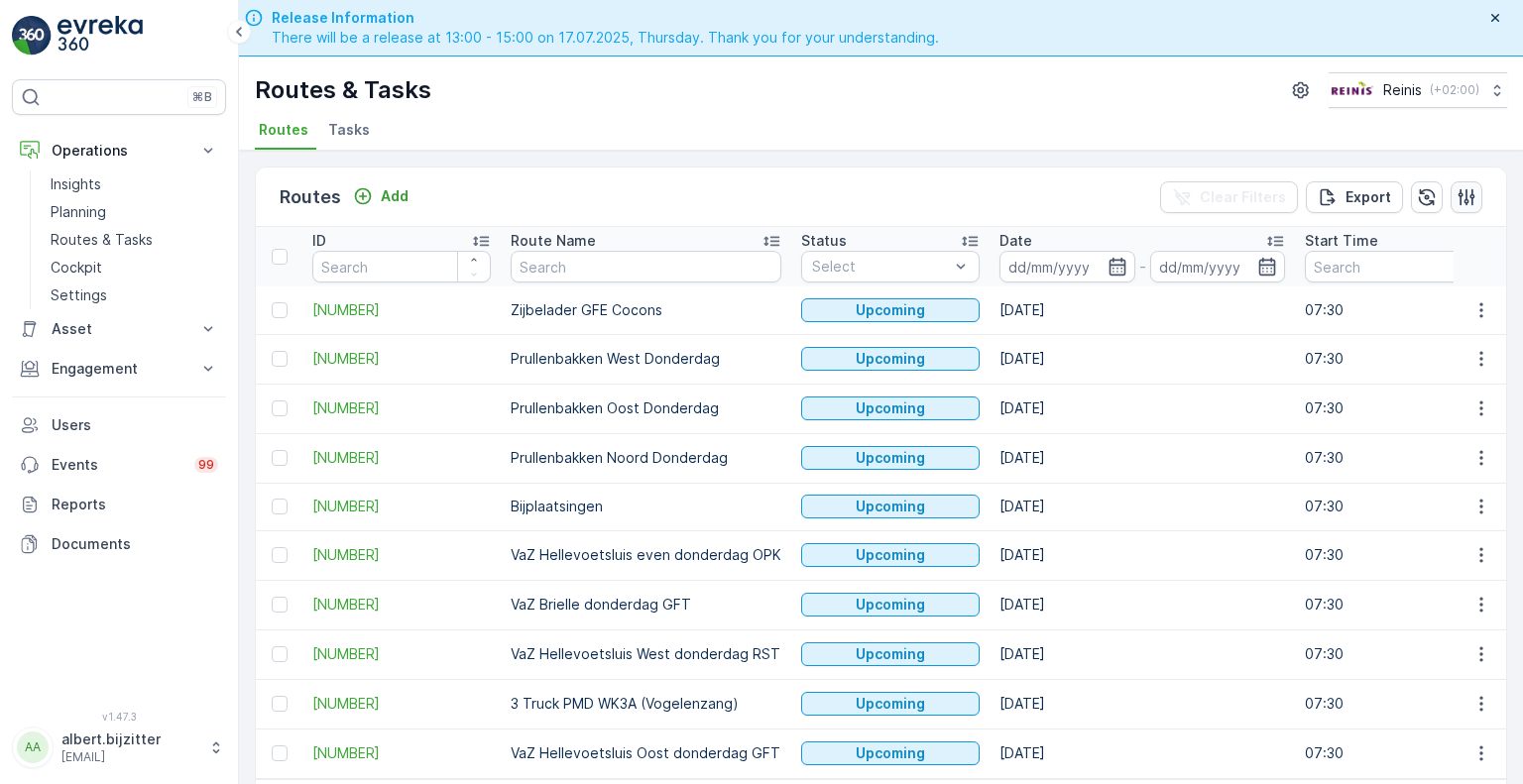 click 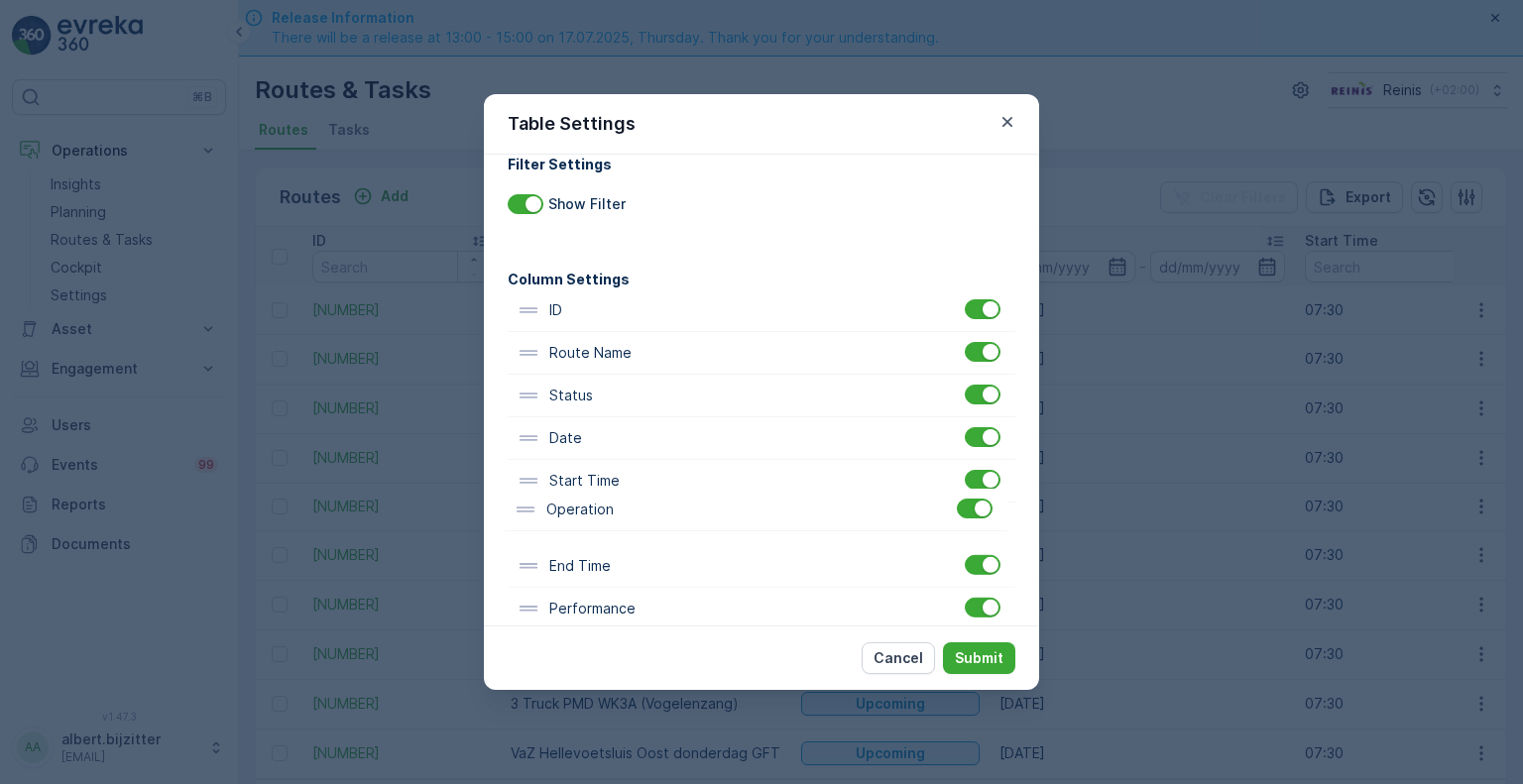 scroll, scrollTop: 25, scrollLeft: 0, axis: vertical 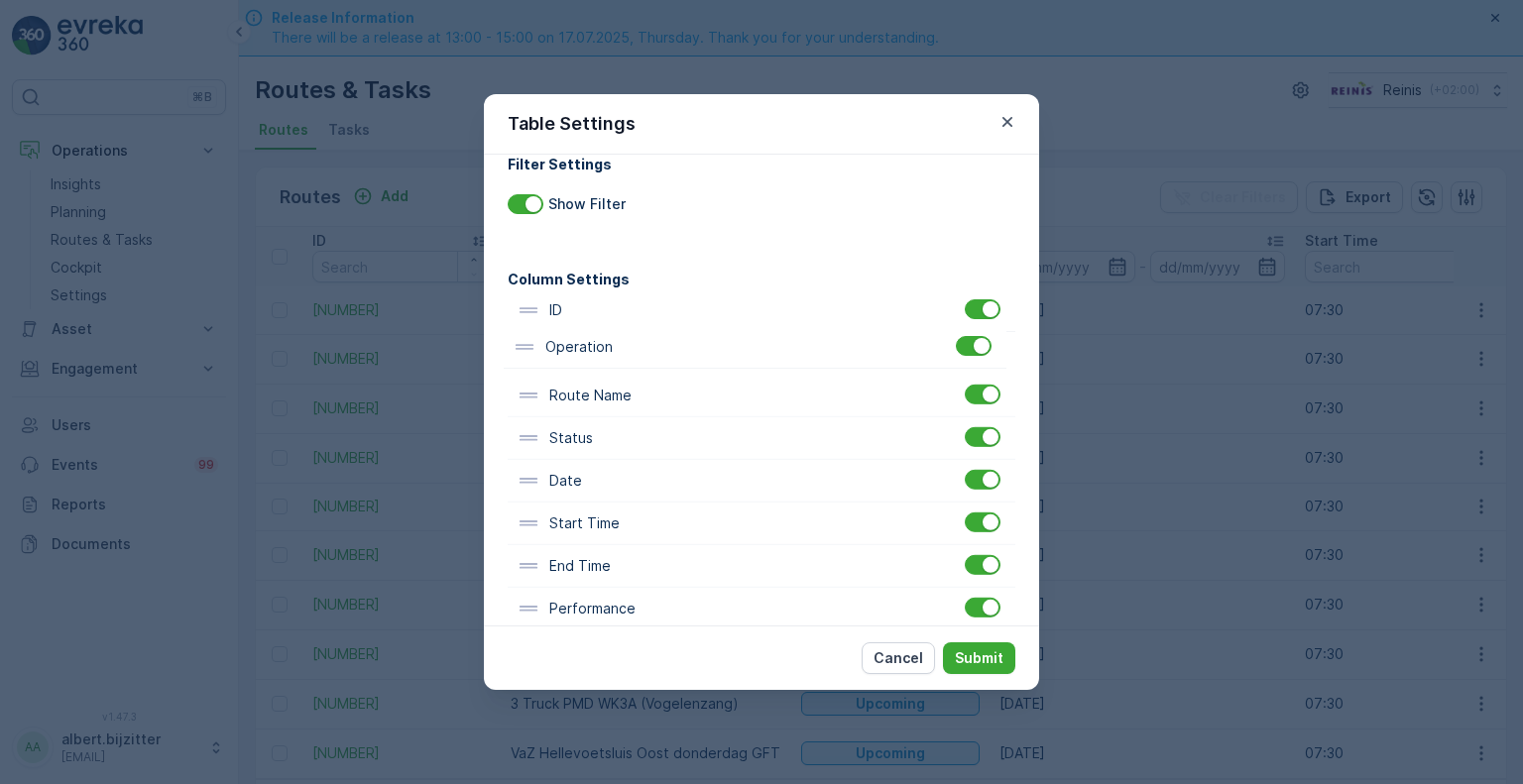 drag, startPoint x: 649, startPoint y: 589, endPoint x: 647, endPoint y: 338, distance: 251.008 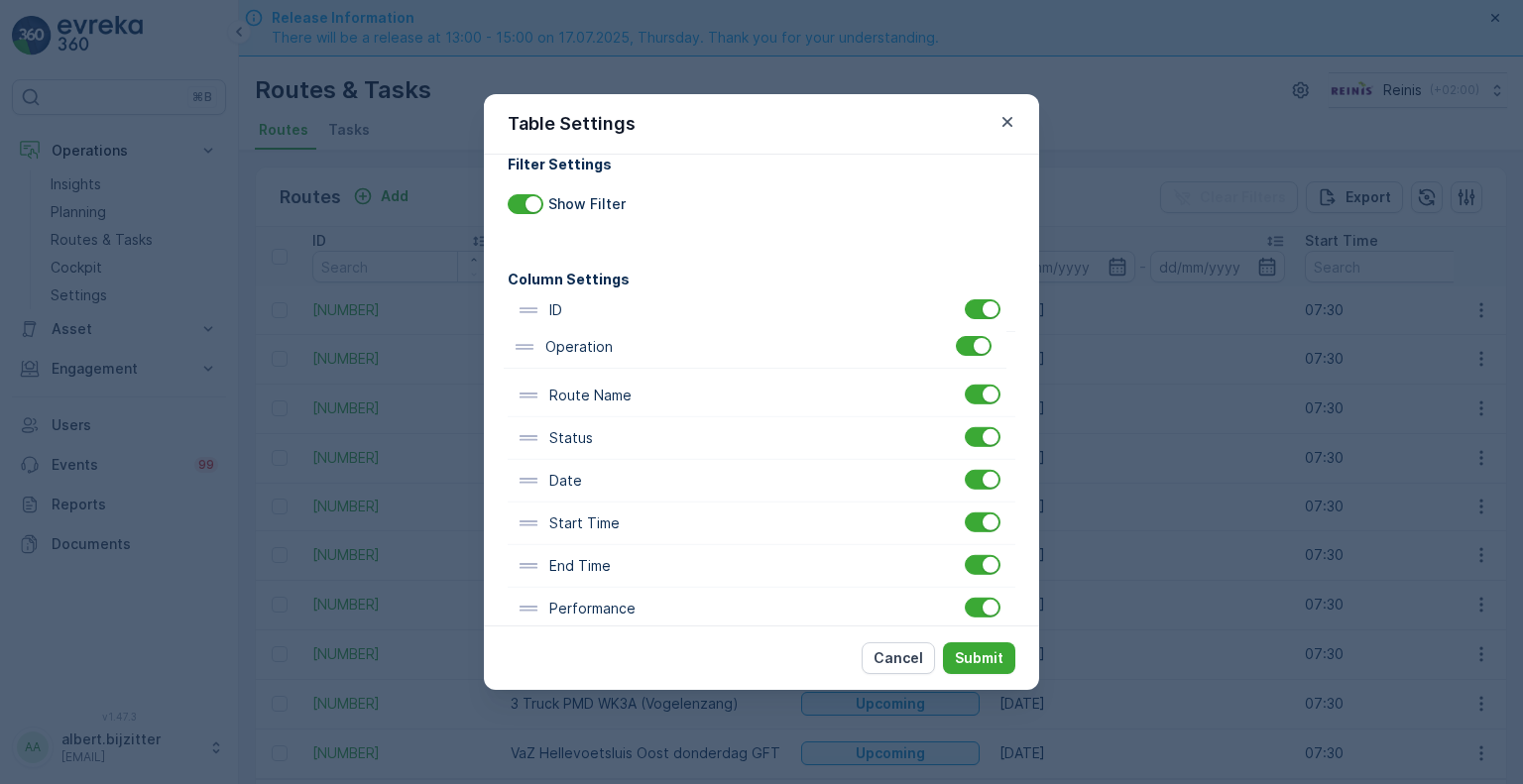 click on "ID   Route Name   Status   Date   Start Time   End Time   Operation   Performance   Shift   Assignee   Route Plan   Regions   Geomaps   Crew Member(s)   Start Location   End Location   Disposal Location   Fuel Station" at bounding box center (762, 673) 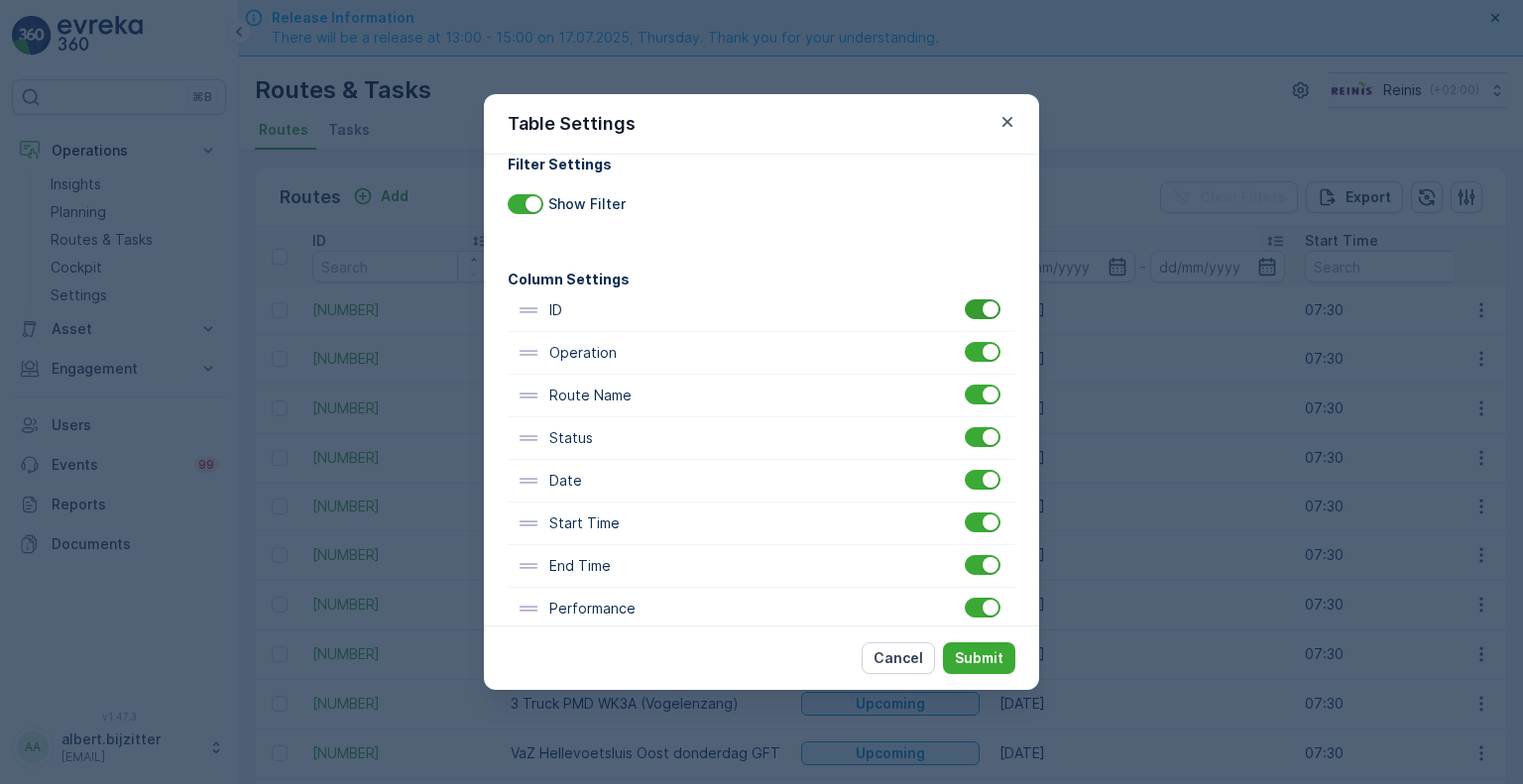 click at bounding box center (991, 309) 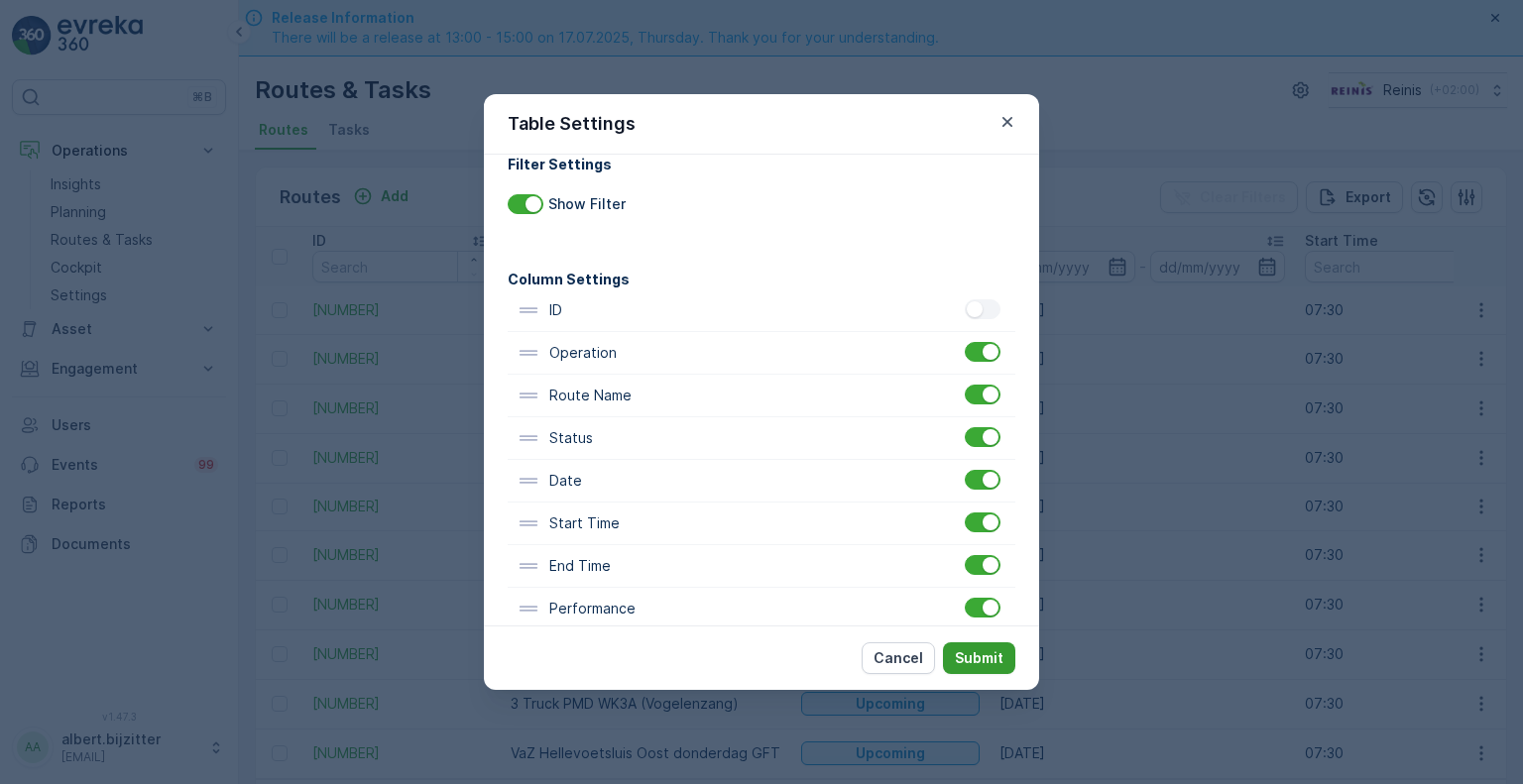 click on "Submit" at bounding box center [979, 658] 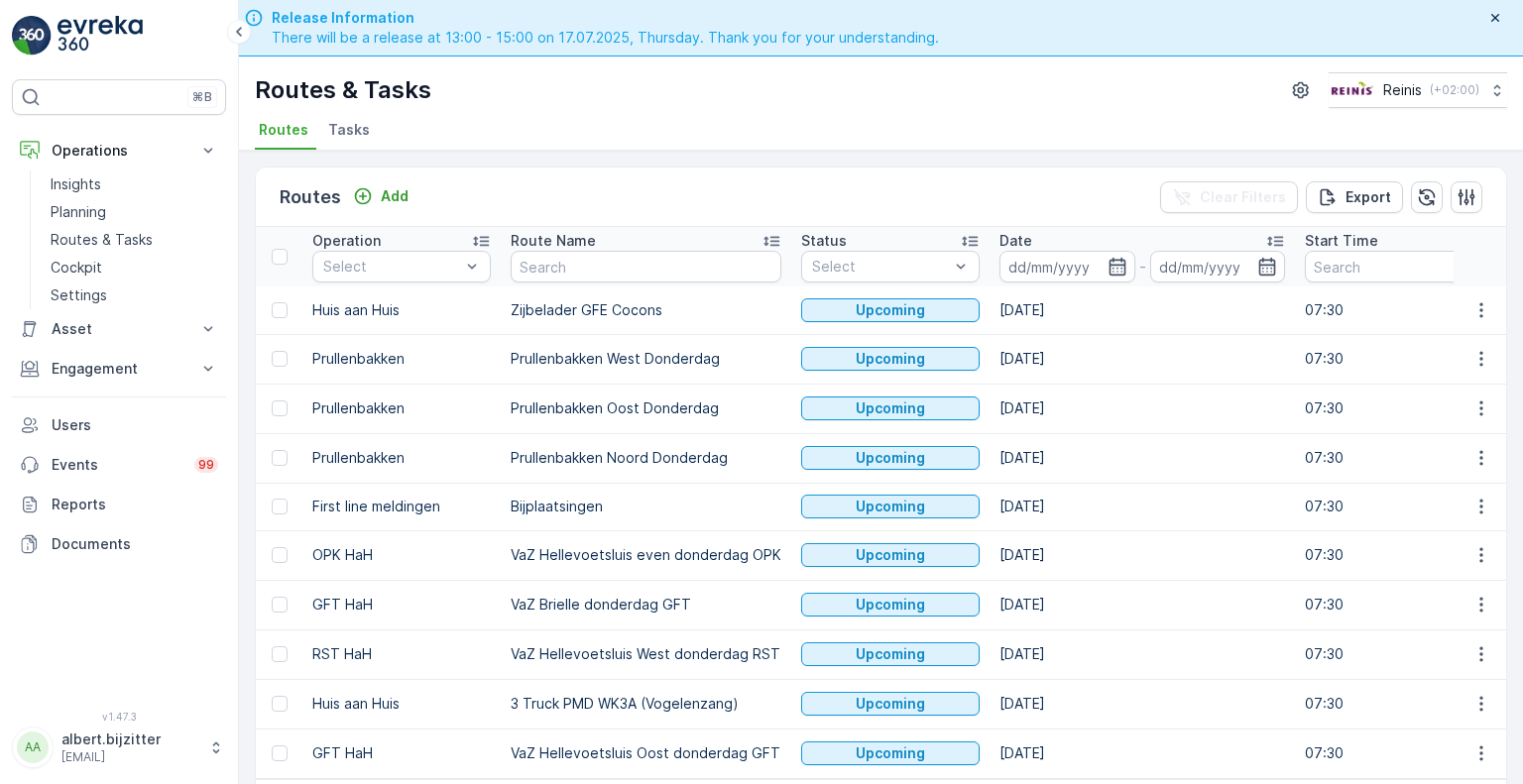 scroll, scrollTop: 16, scrollLeft: 0, axis: vertical 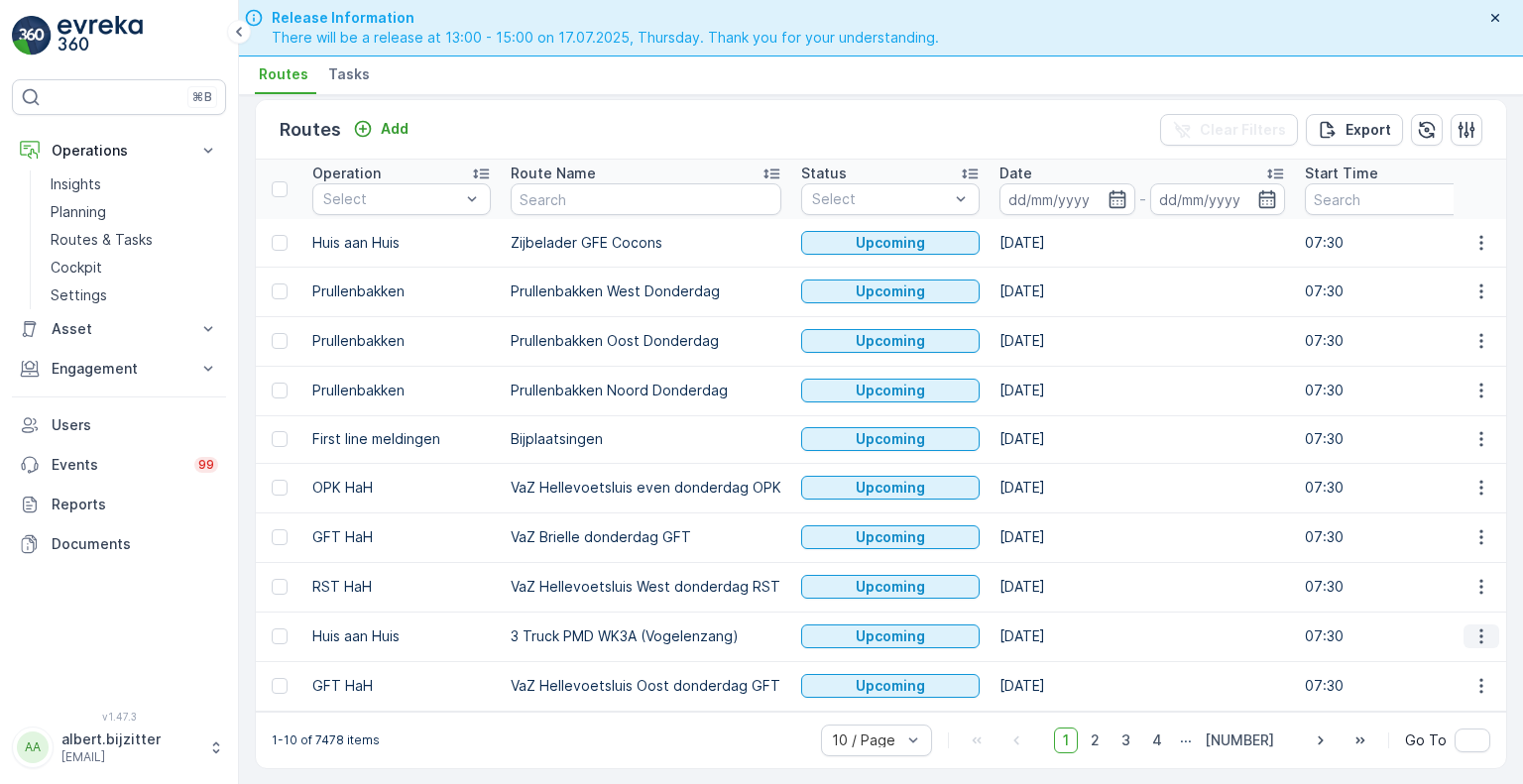 click 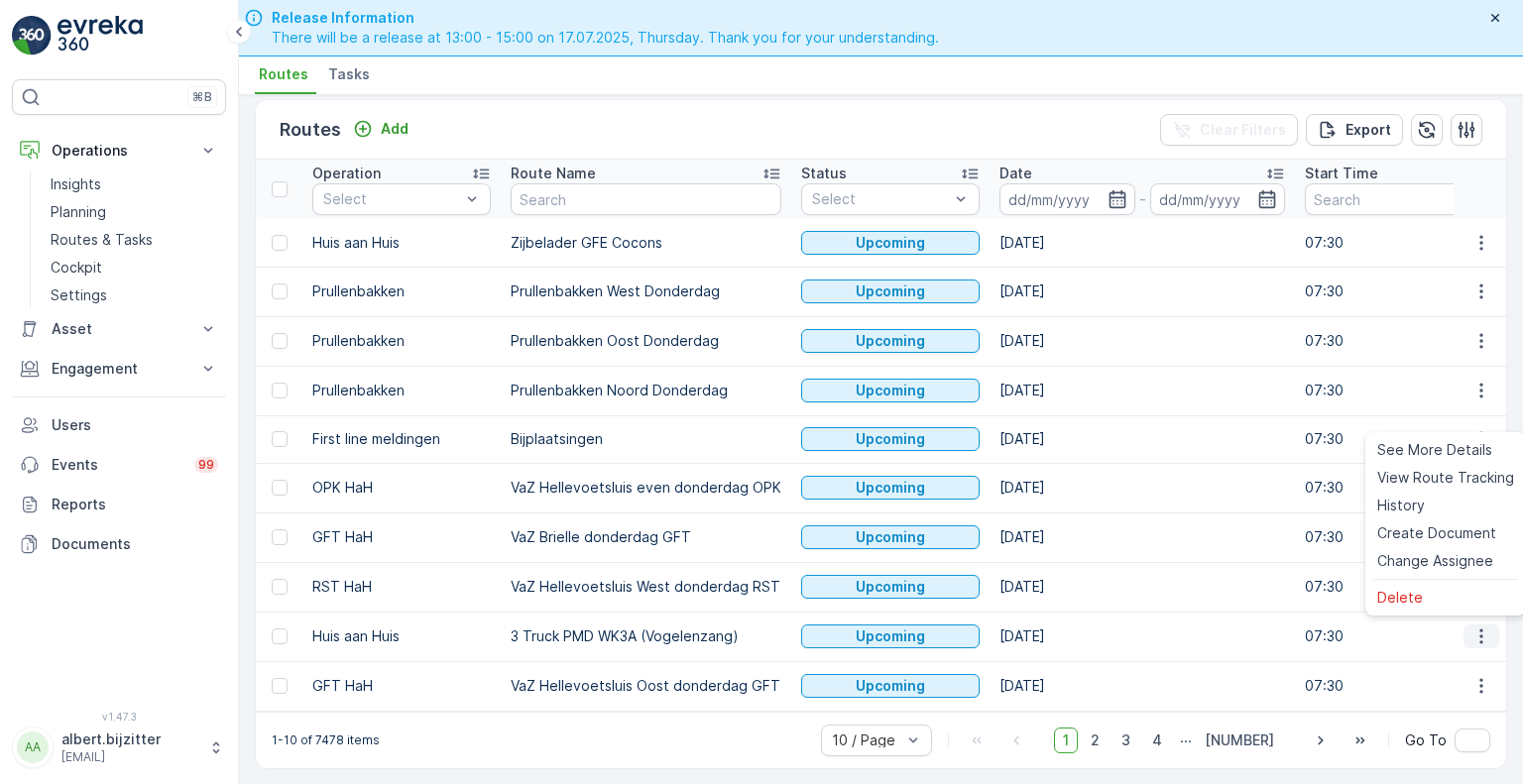 click 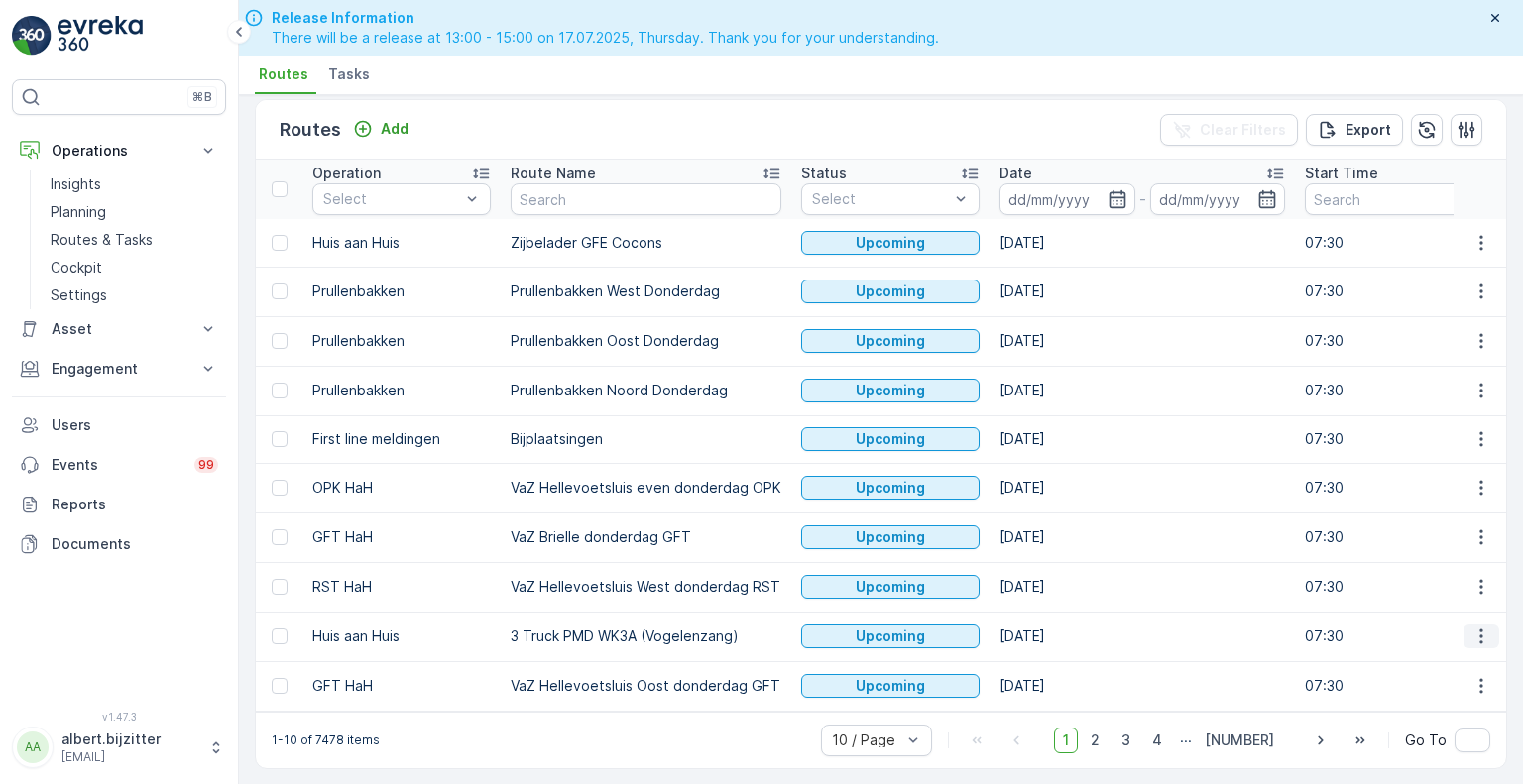 click 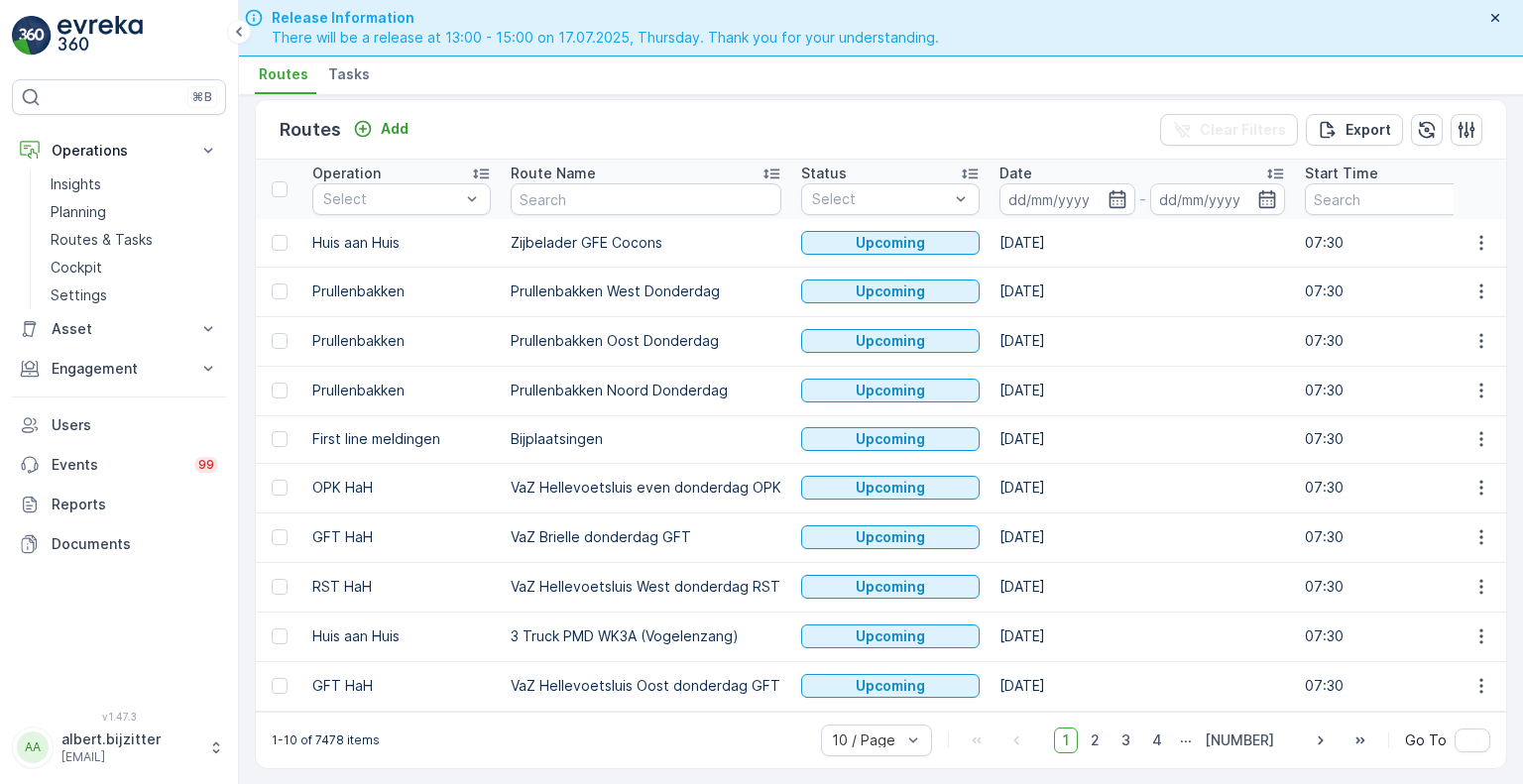 click on "OPK HaH" at bounding box center [402, 488] 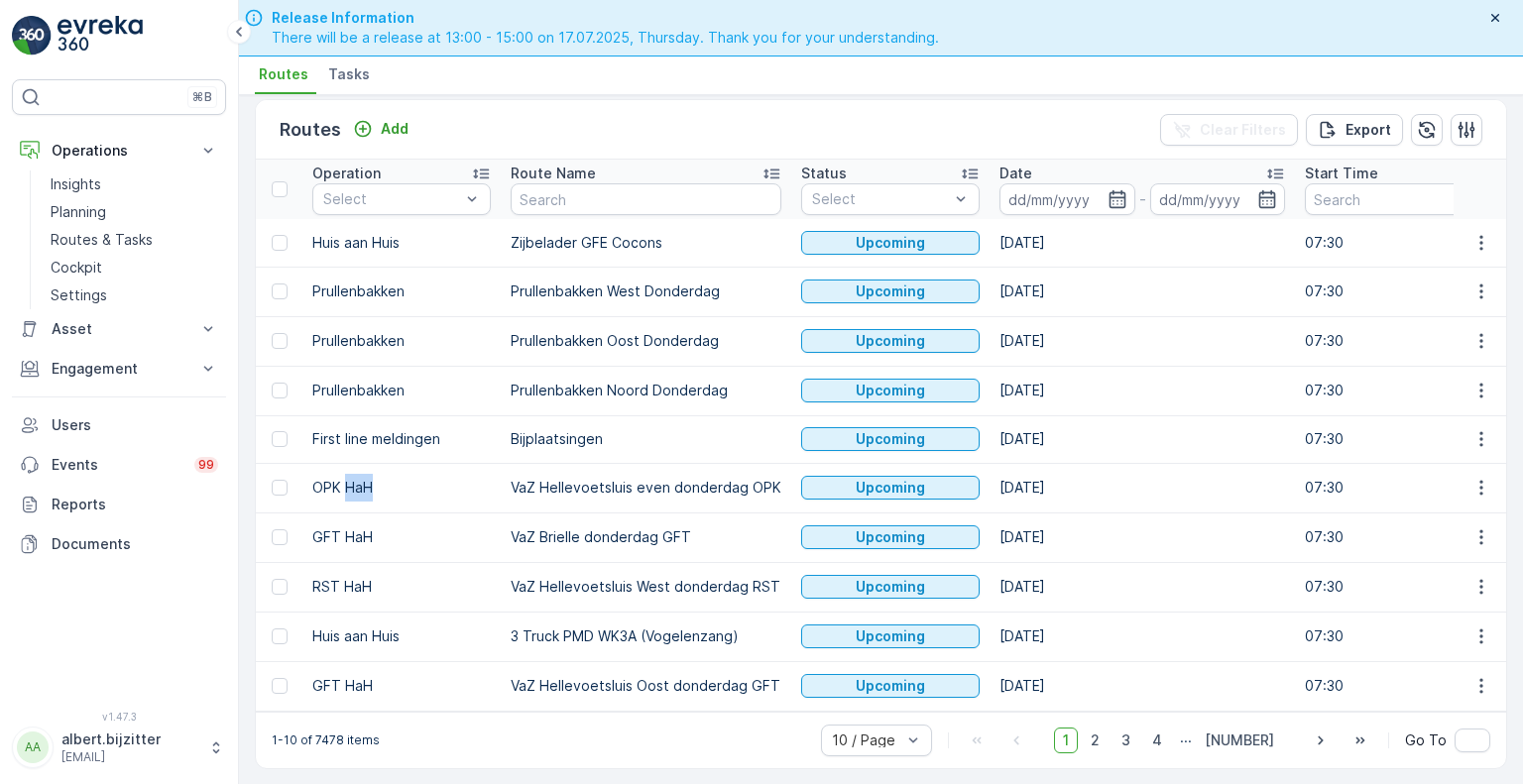 click on "OPK HaH" at bounding box center [402, 488] 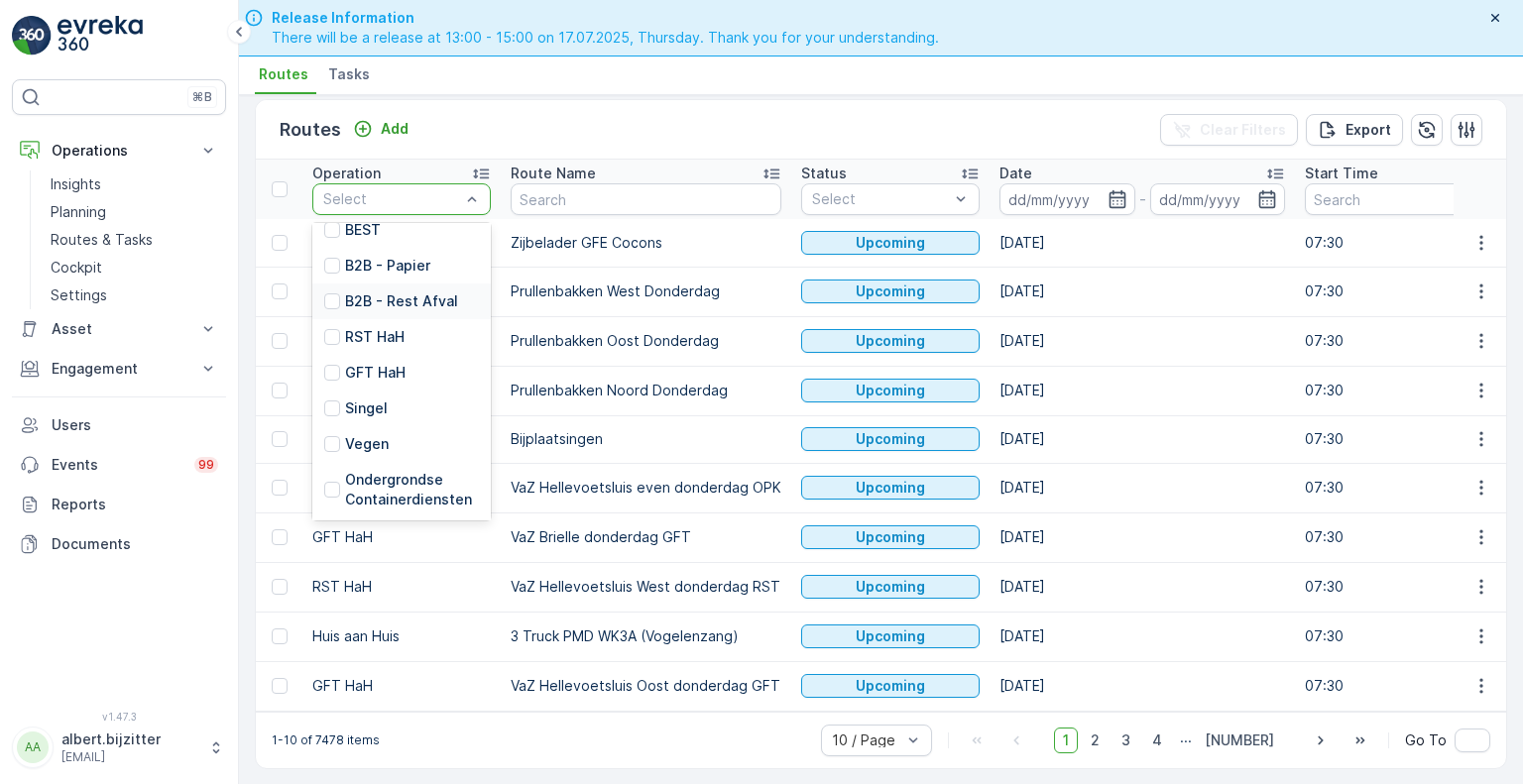 scroll, scrollTop: 99, scrollLeft: 0, axis: vertical 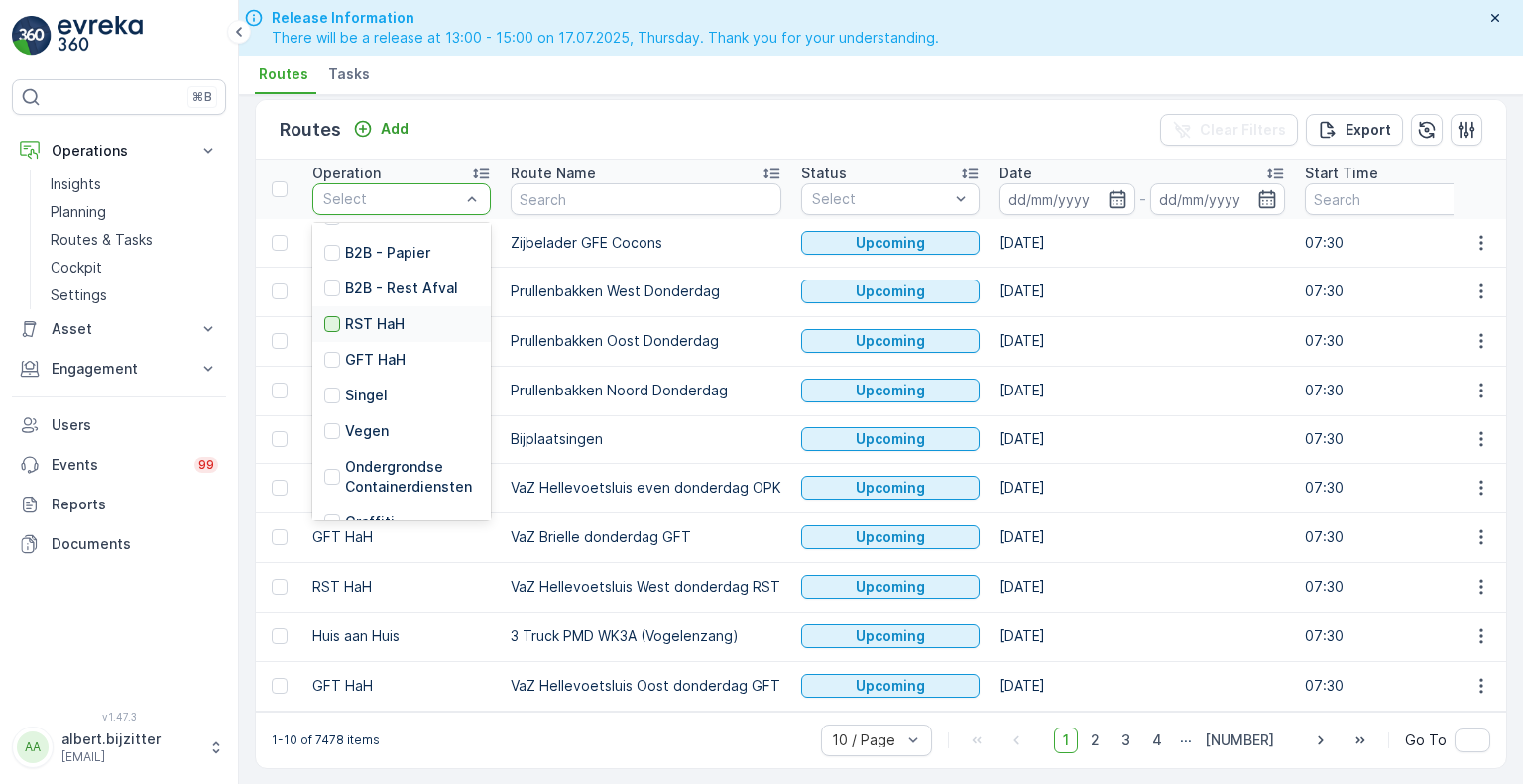 click at bounding box center [332, 324] 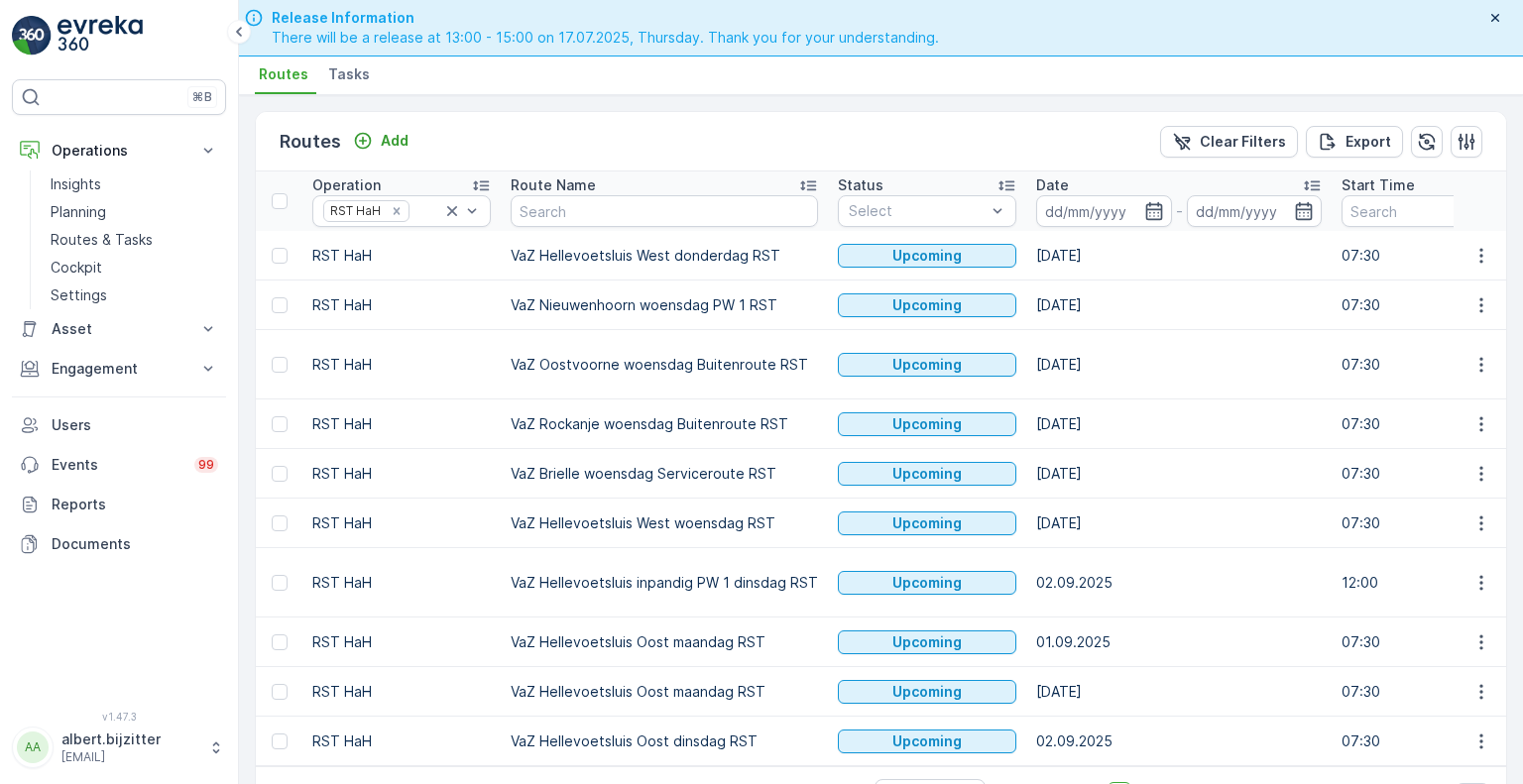 scroll, scrollTop: 39, scrollLeft: 0, axis: vertical 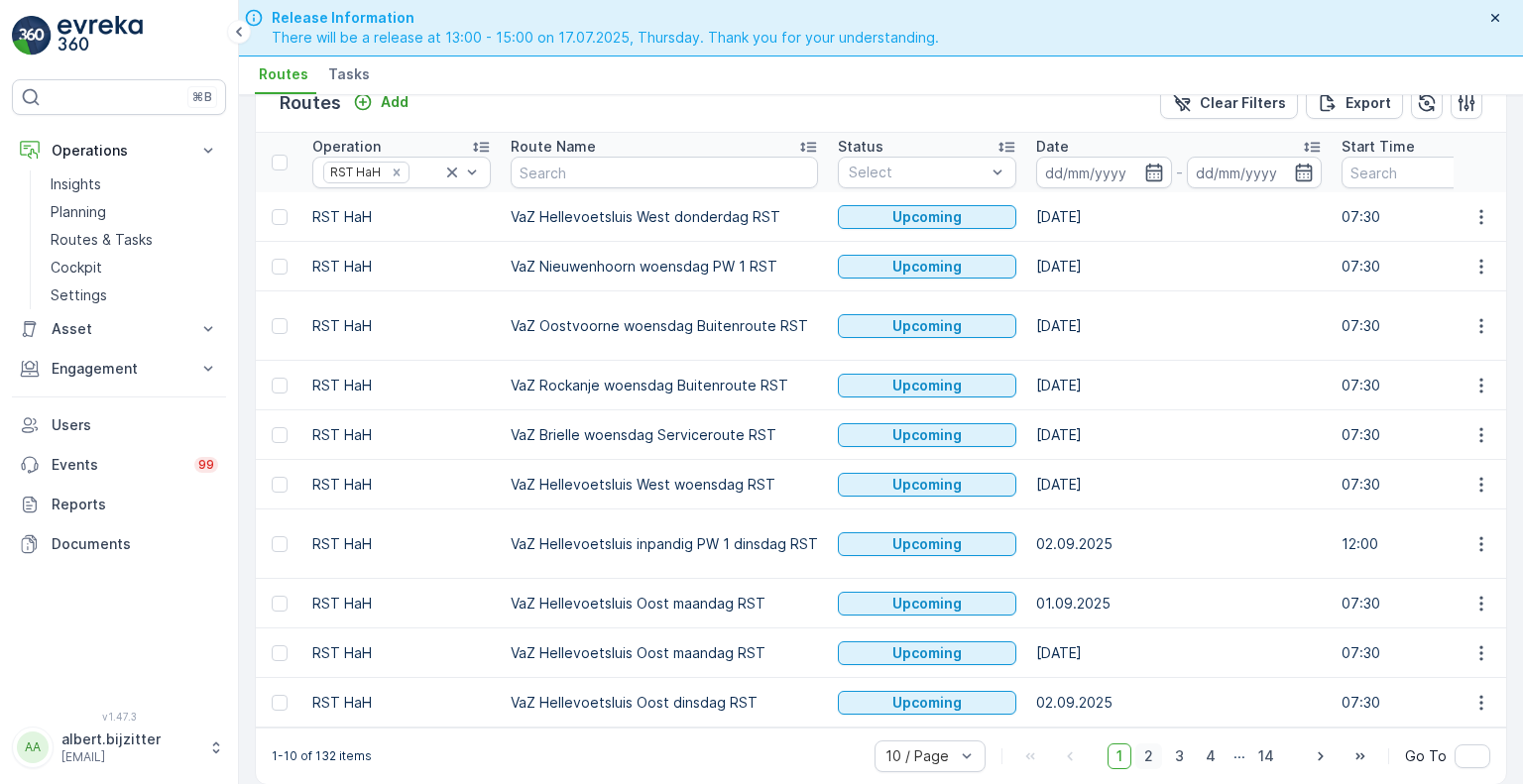 click on "2" at bounding box center (1148, 756) 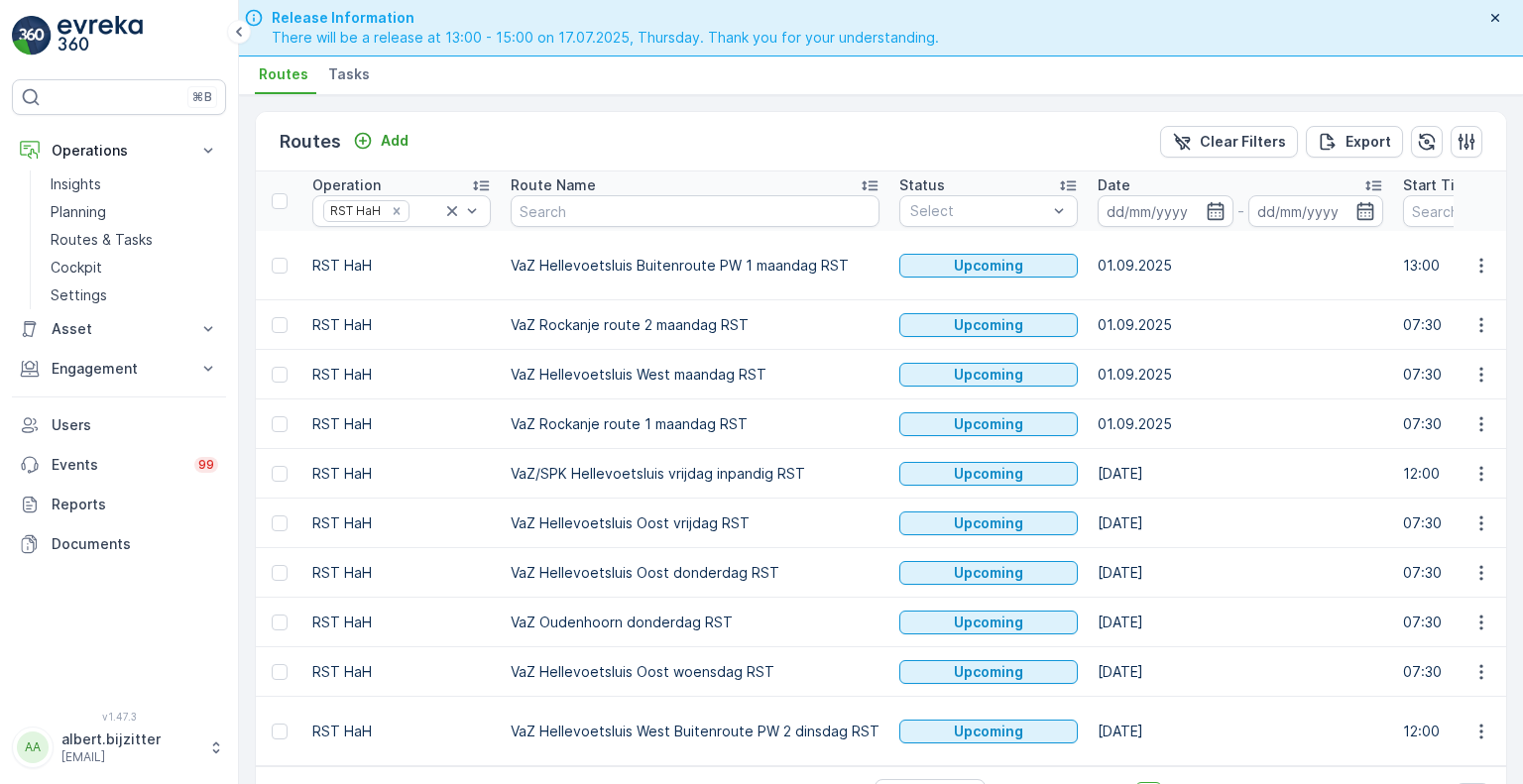 scroll, scrollTop: 58, scrollLeft: 0, axis: vertical 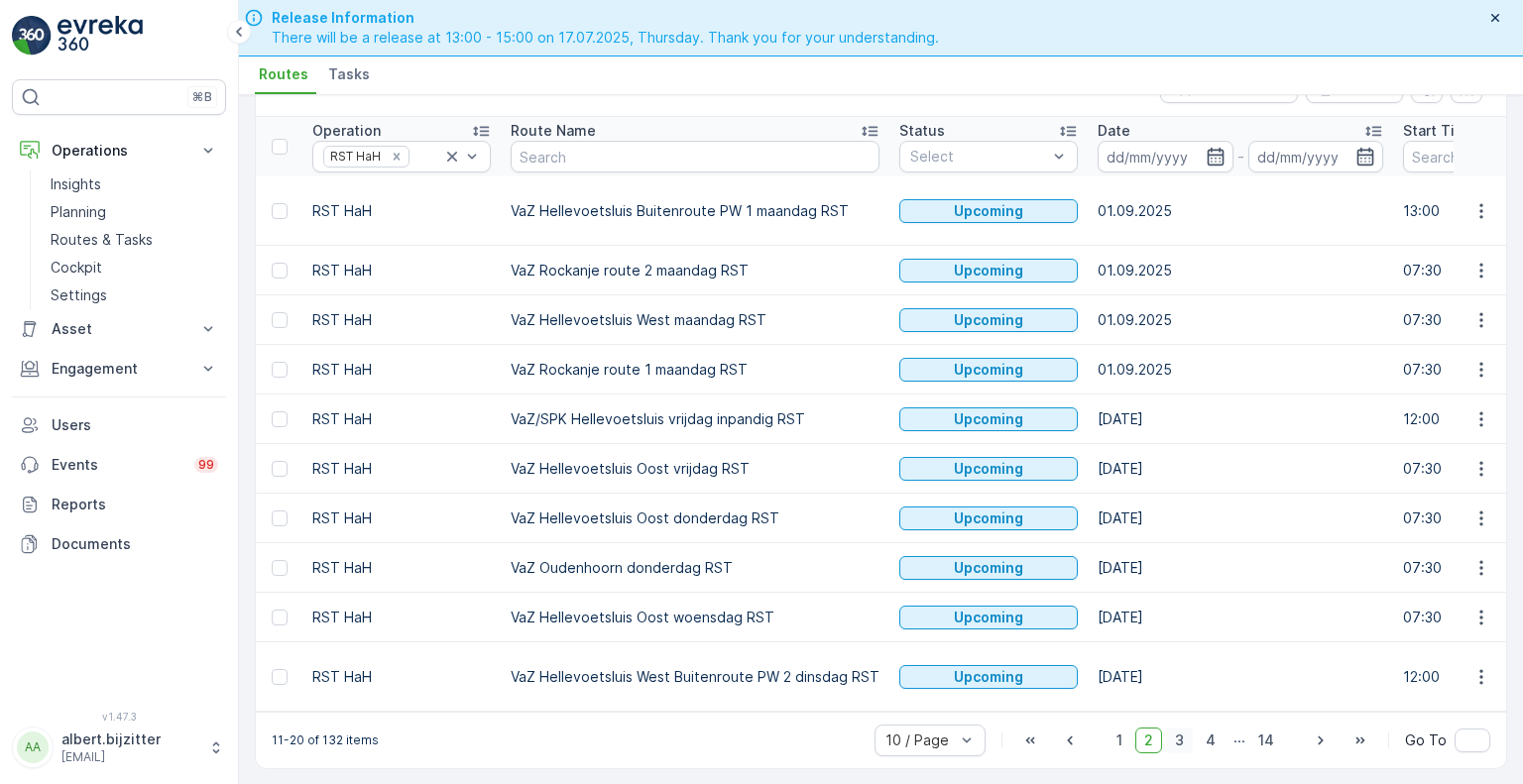 click on "3" at bounding box center (1179, 740) 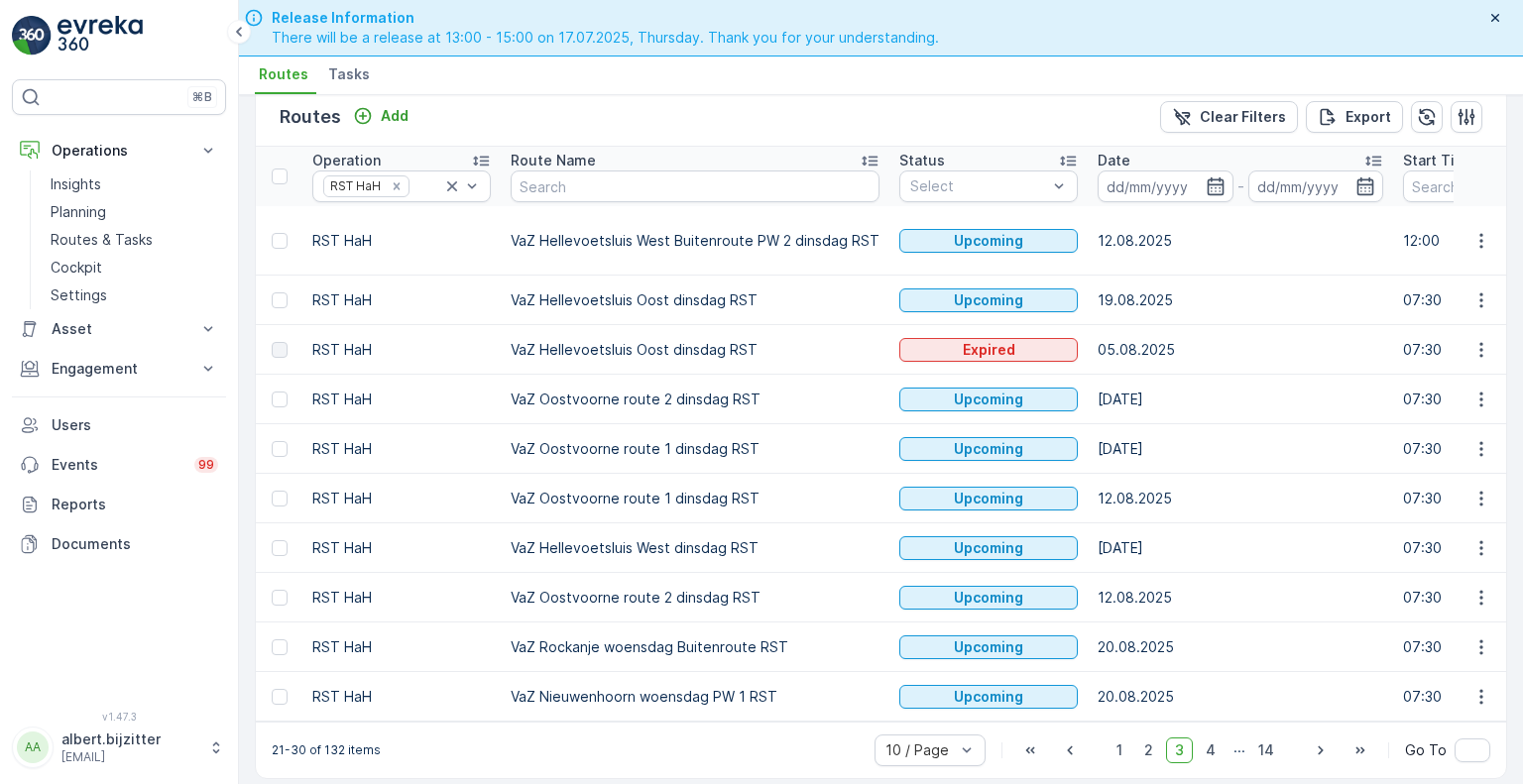 scroll, scrollTop: 39, scrollLeft: 0, axis: vertical 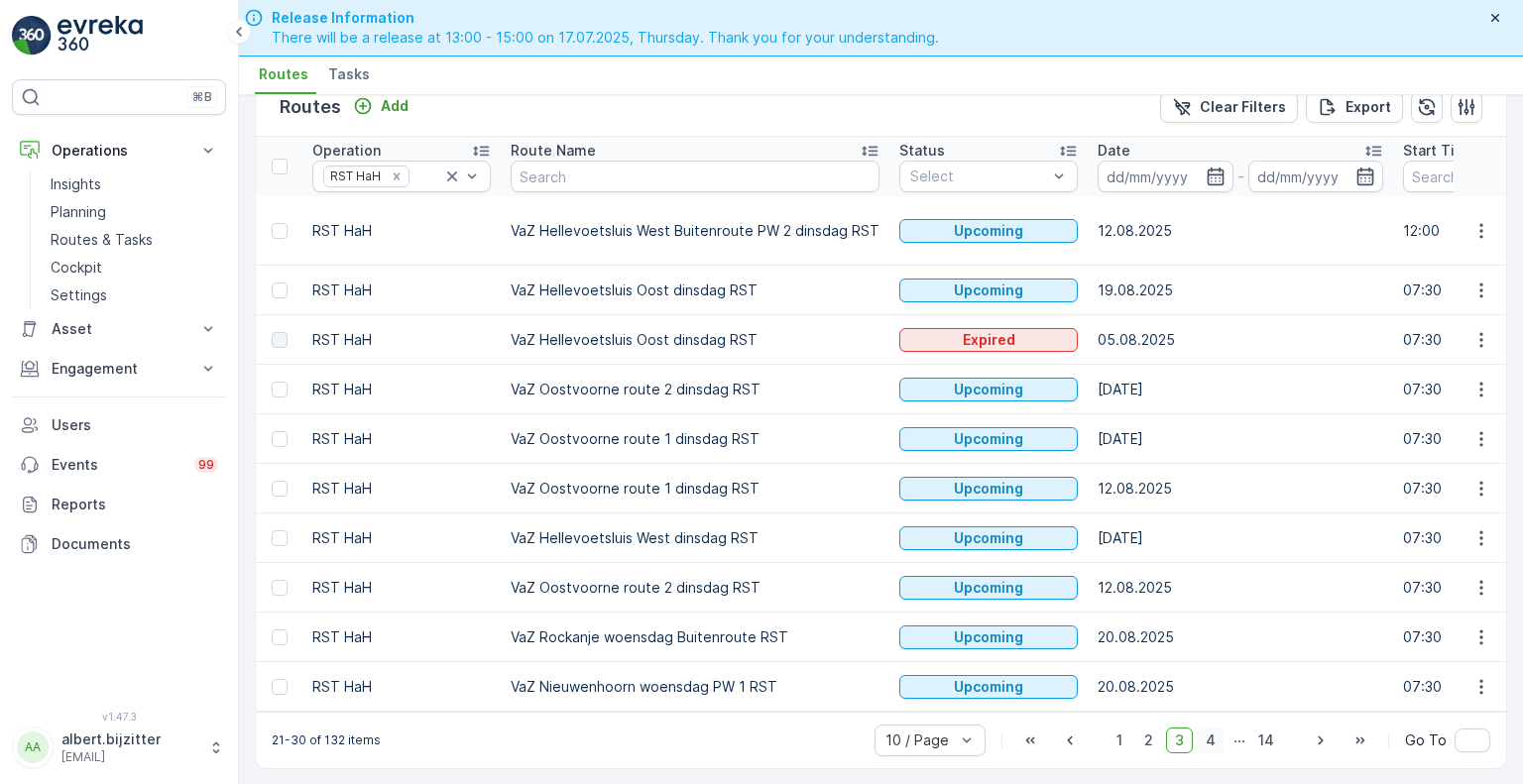 click on "4" at bounding box center [1211, 740] 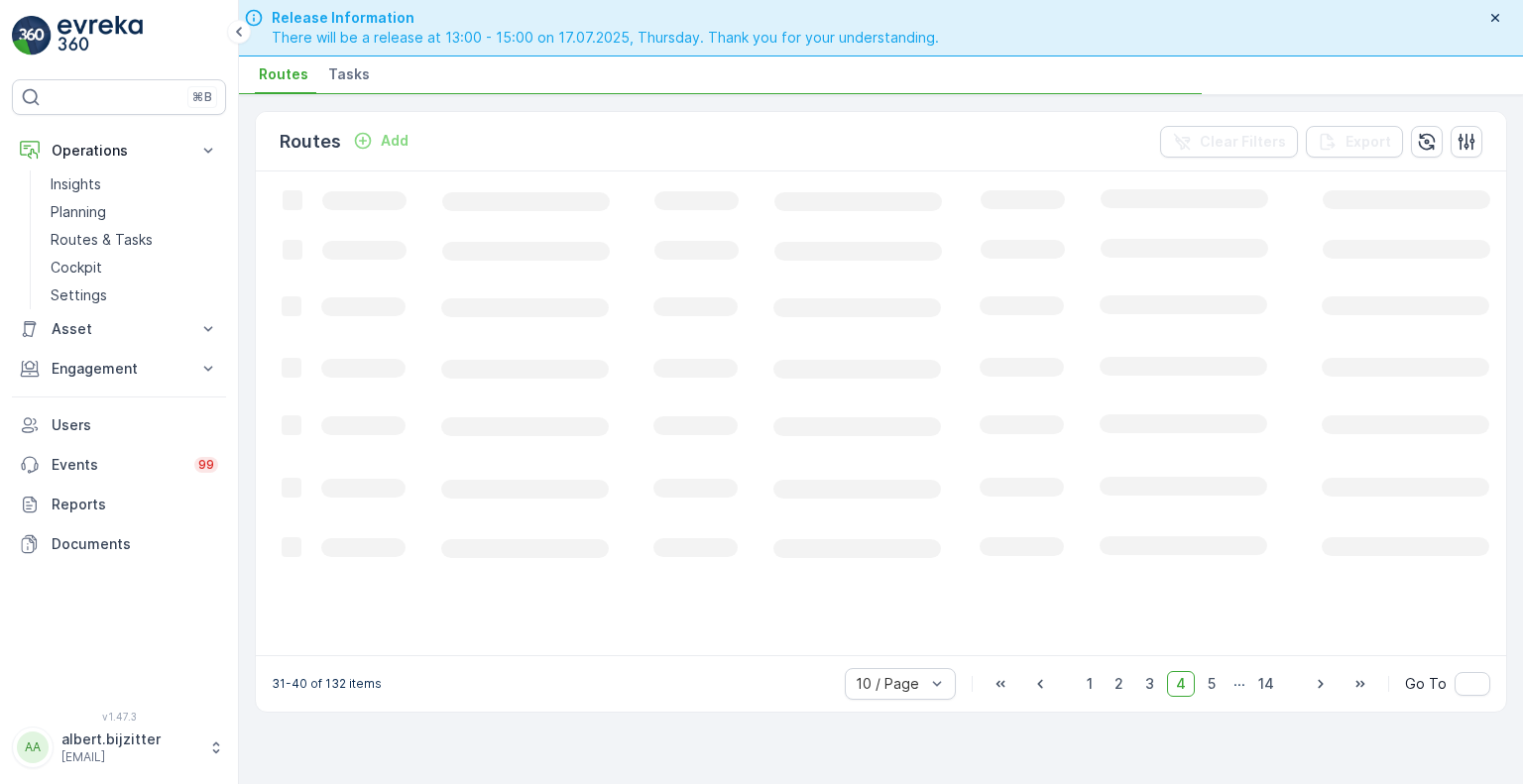 scroll, scrollTop: 0, scrollLeft: 0, axis: both 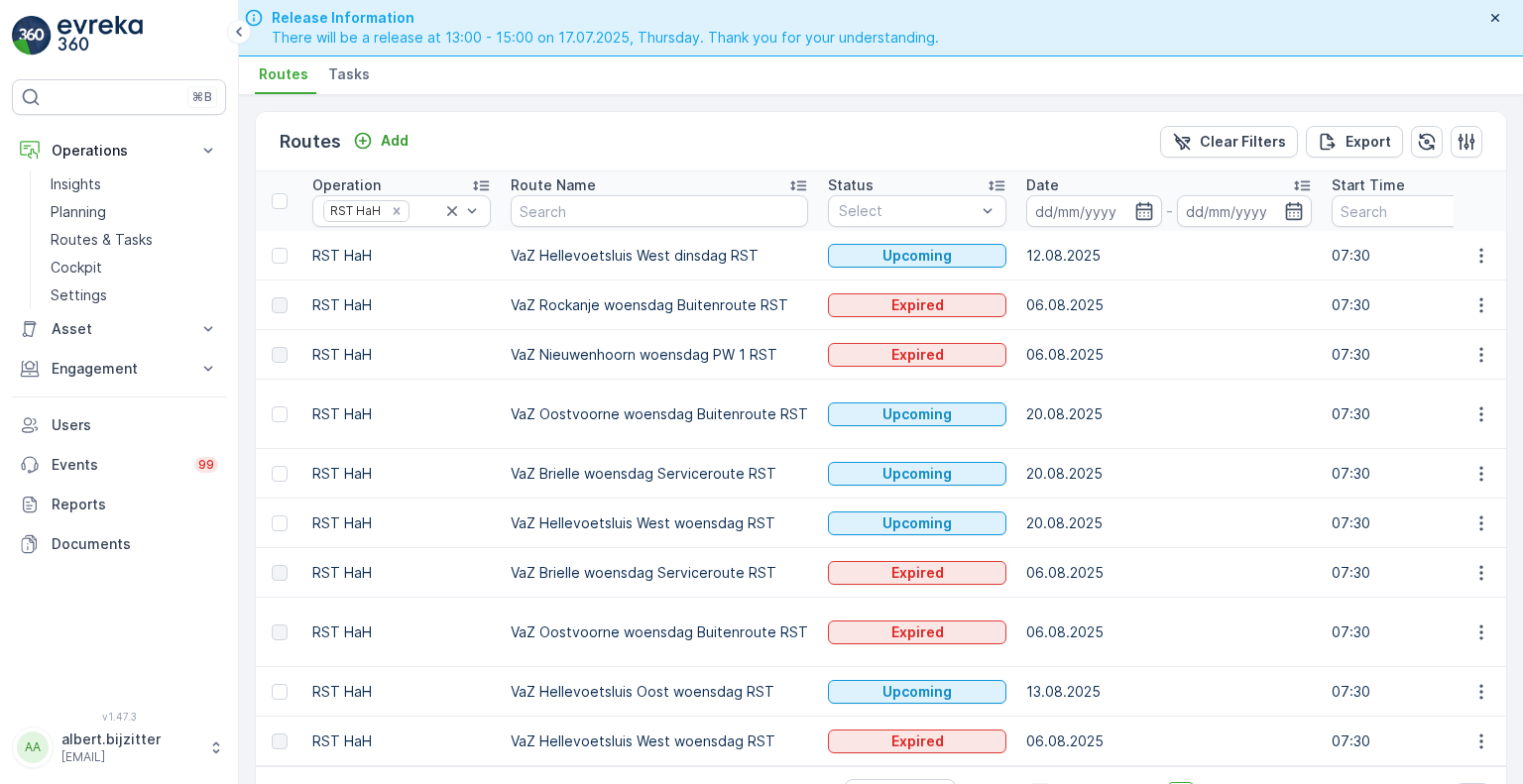 click 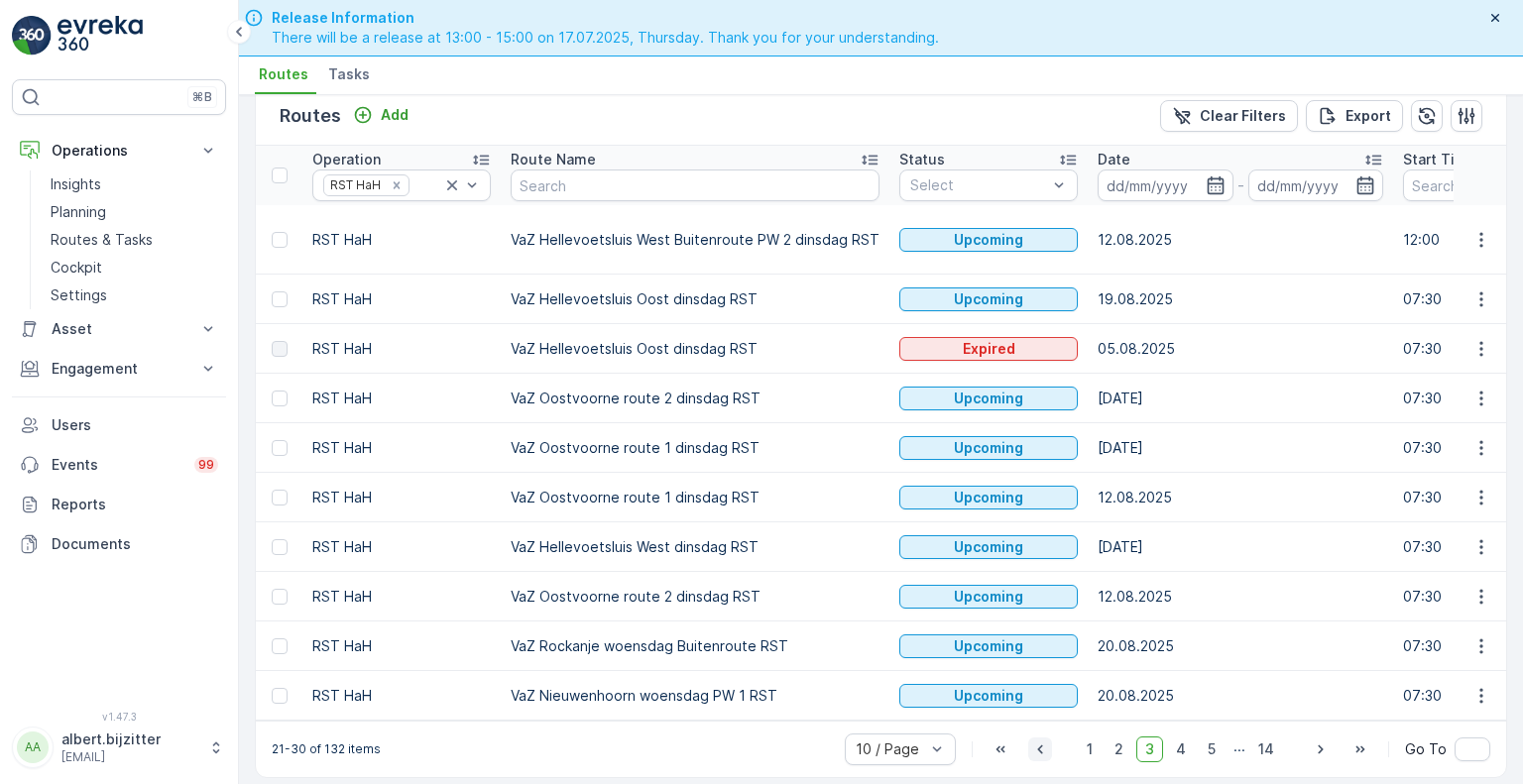 scroll, scrollTop: 39, scrollLeft: 0, axis: vertical 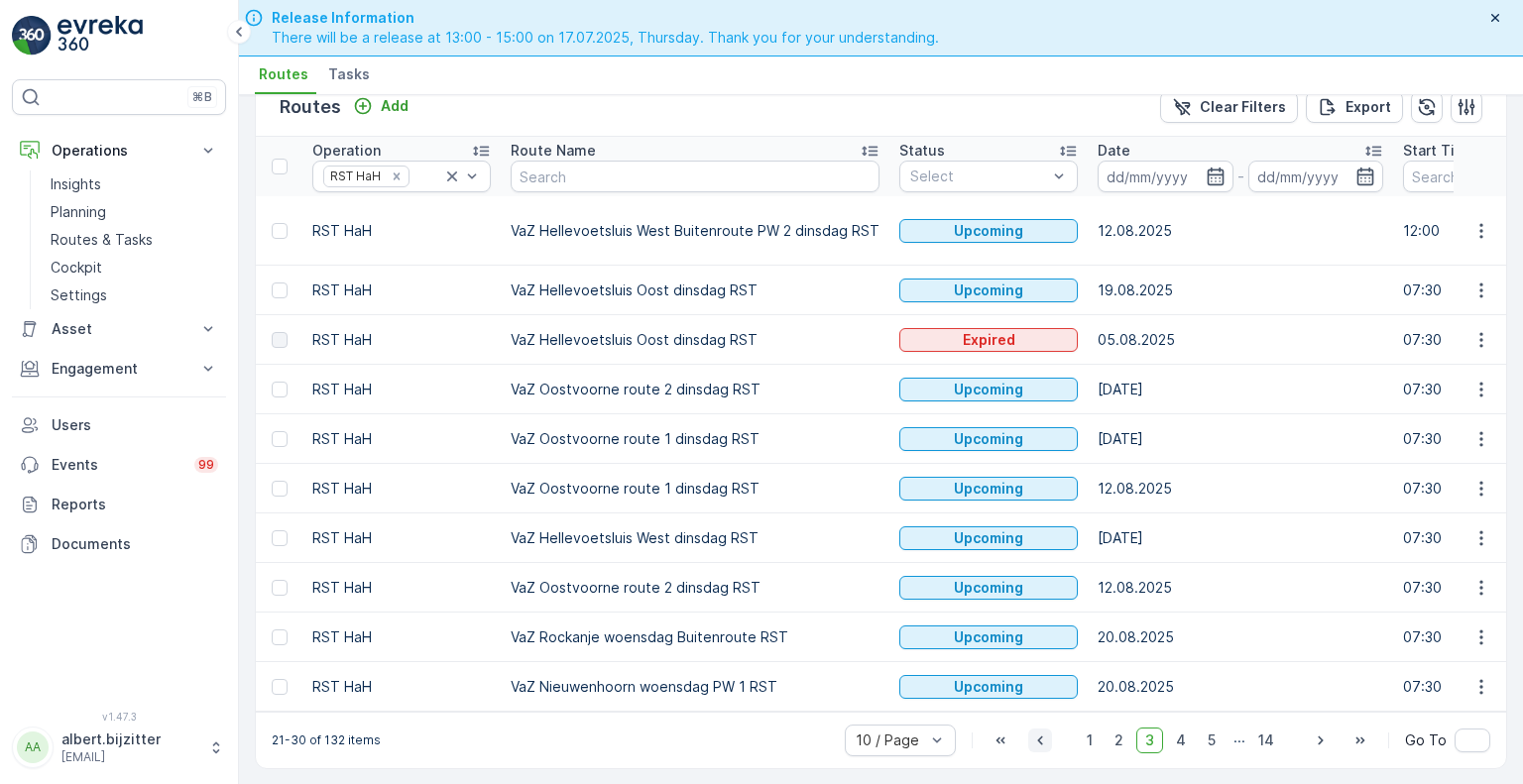 click 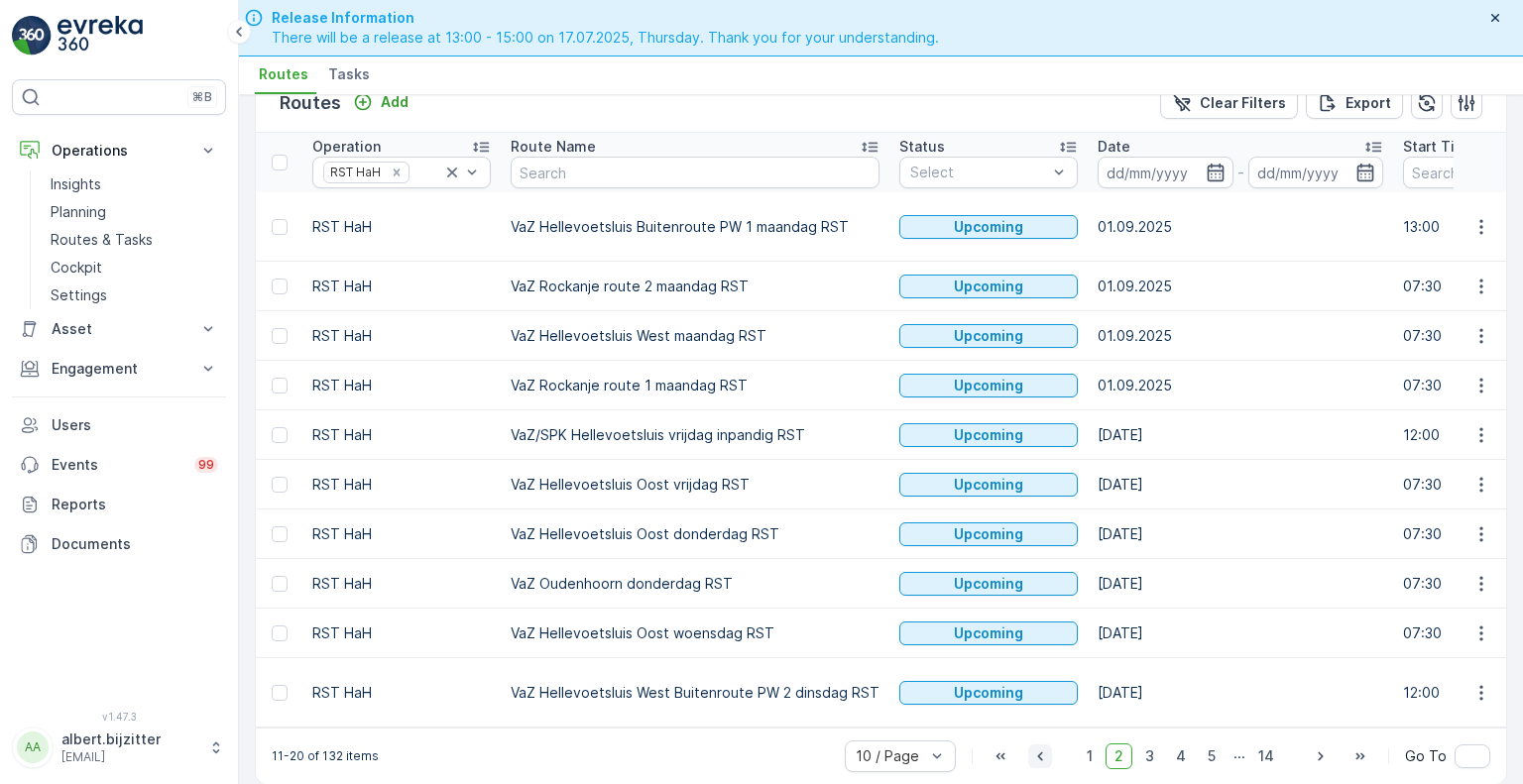 click 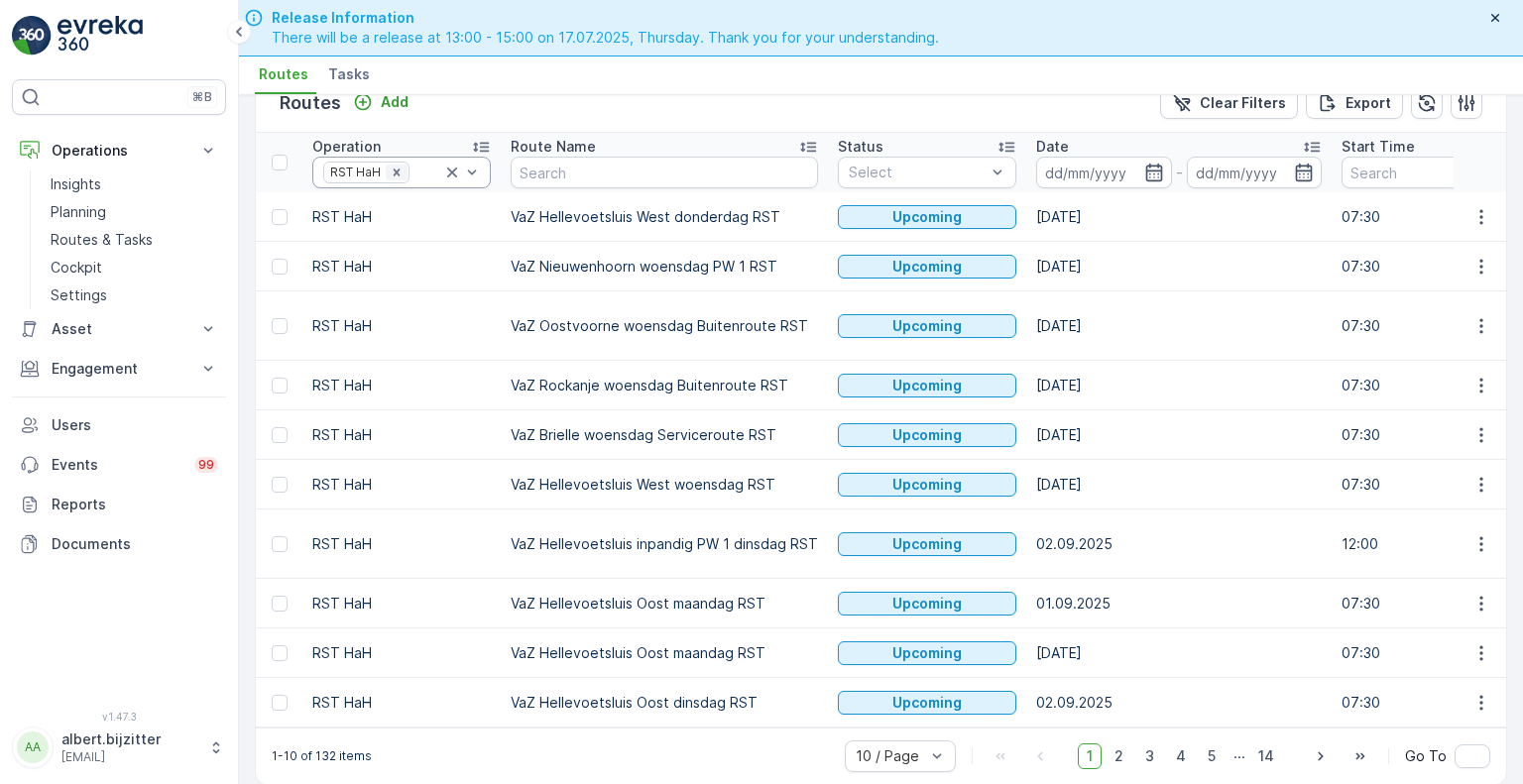 click 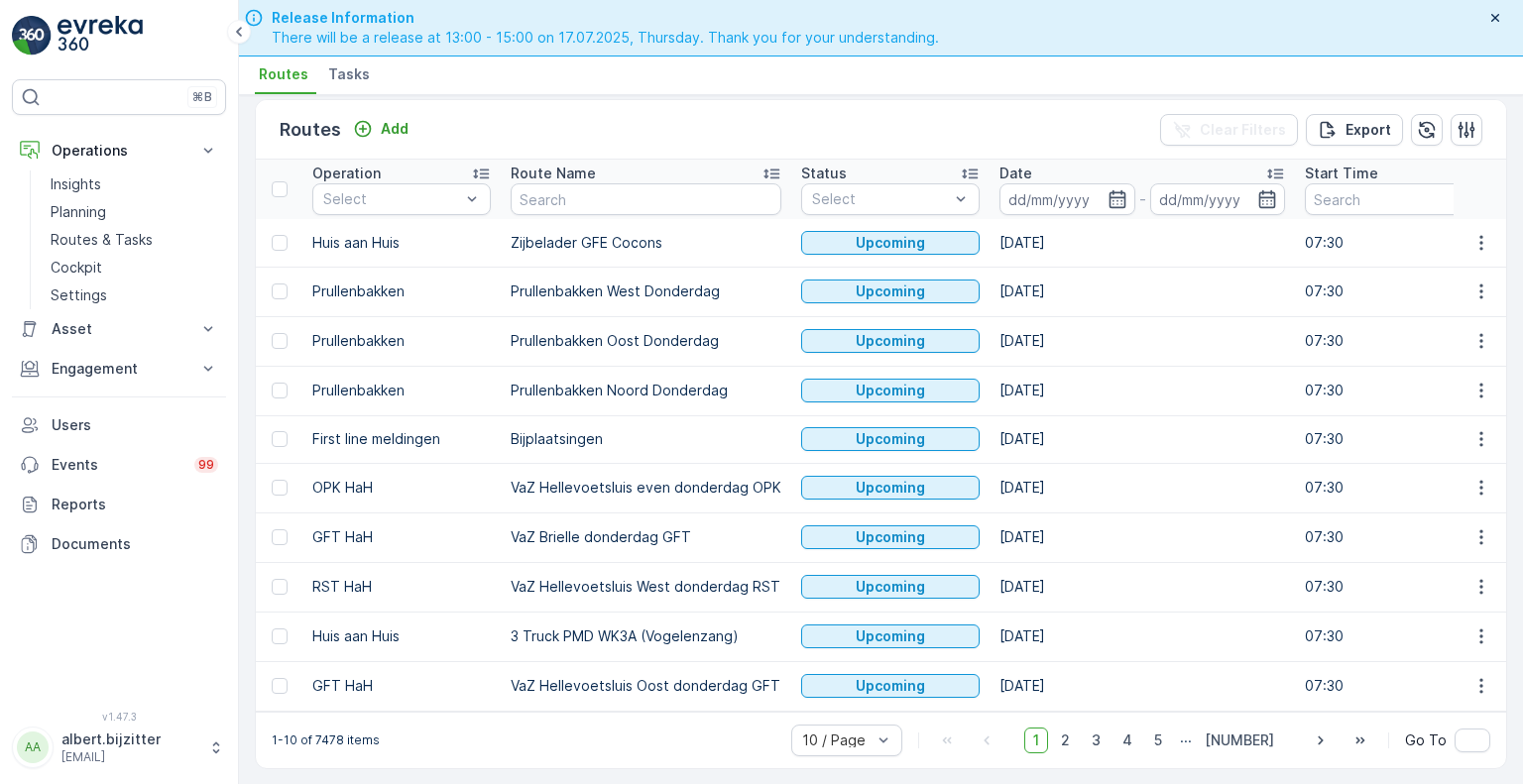 scroll, scrollTop: 16, scrollLeft: 0, axis: vertical 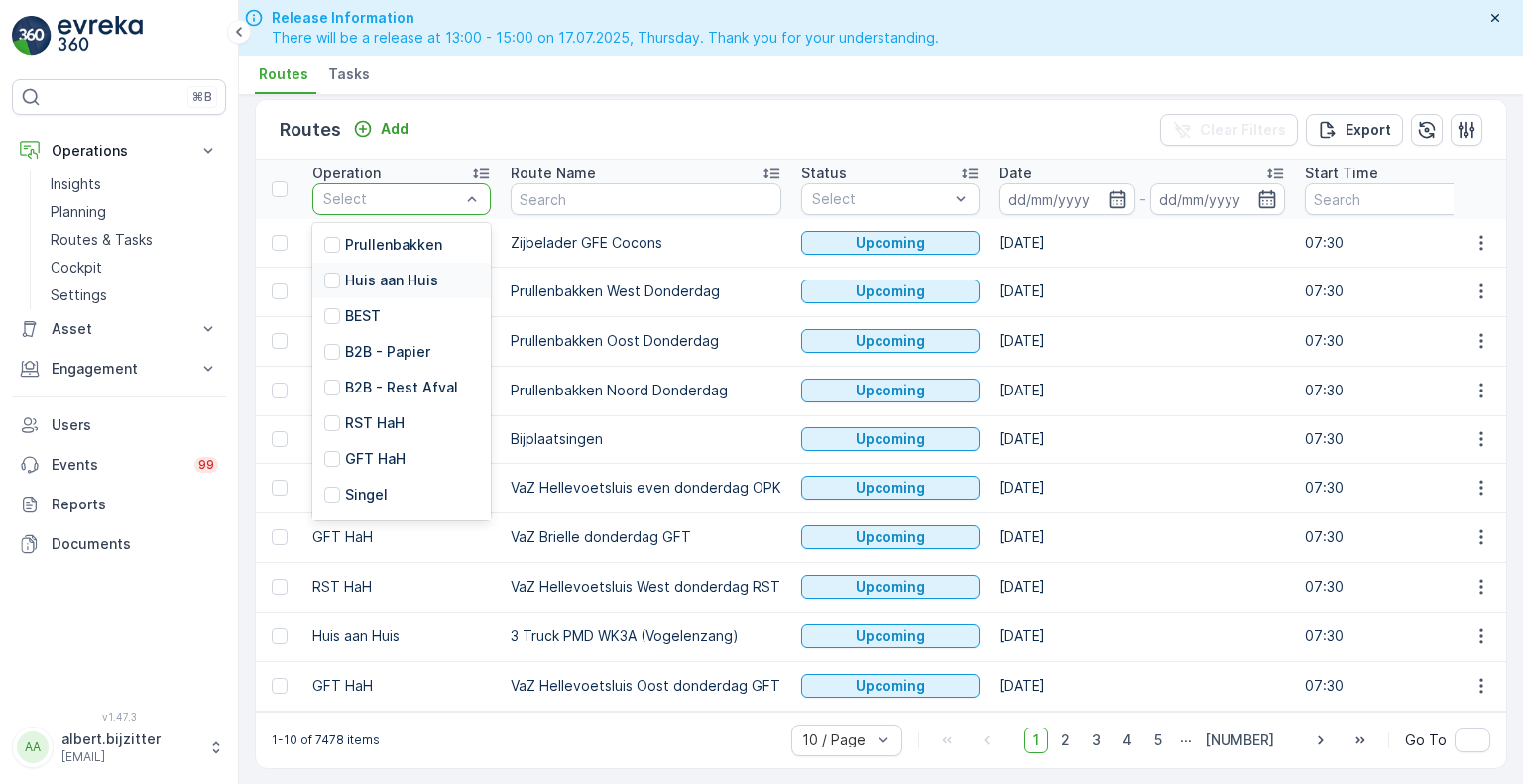 click on "Huis aan Huis" at bounding box center (402, 280) 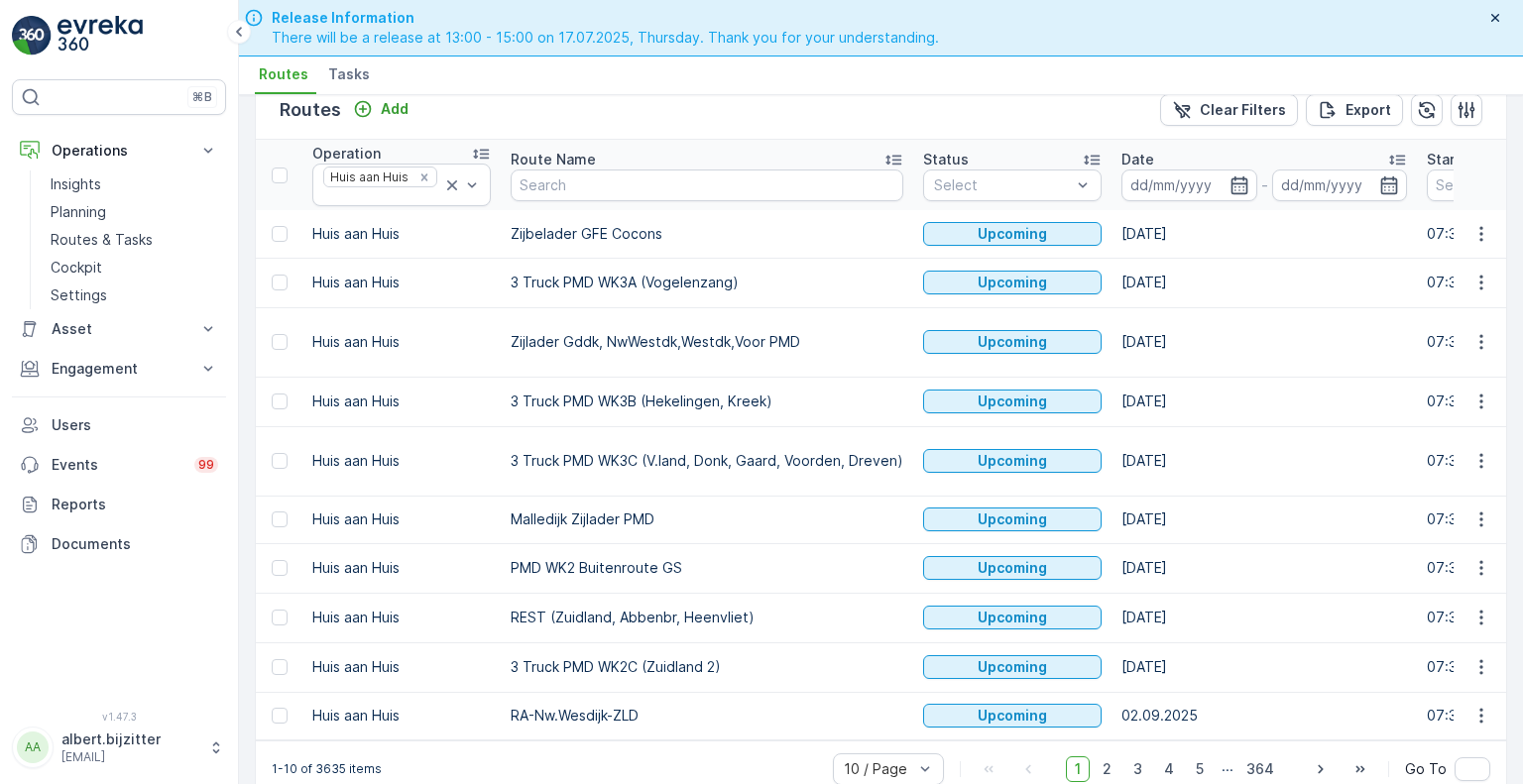 scroll, scrollTop: 55, scrollLeft: 0, axis: vertical 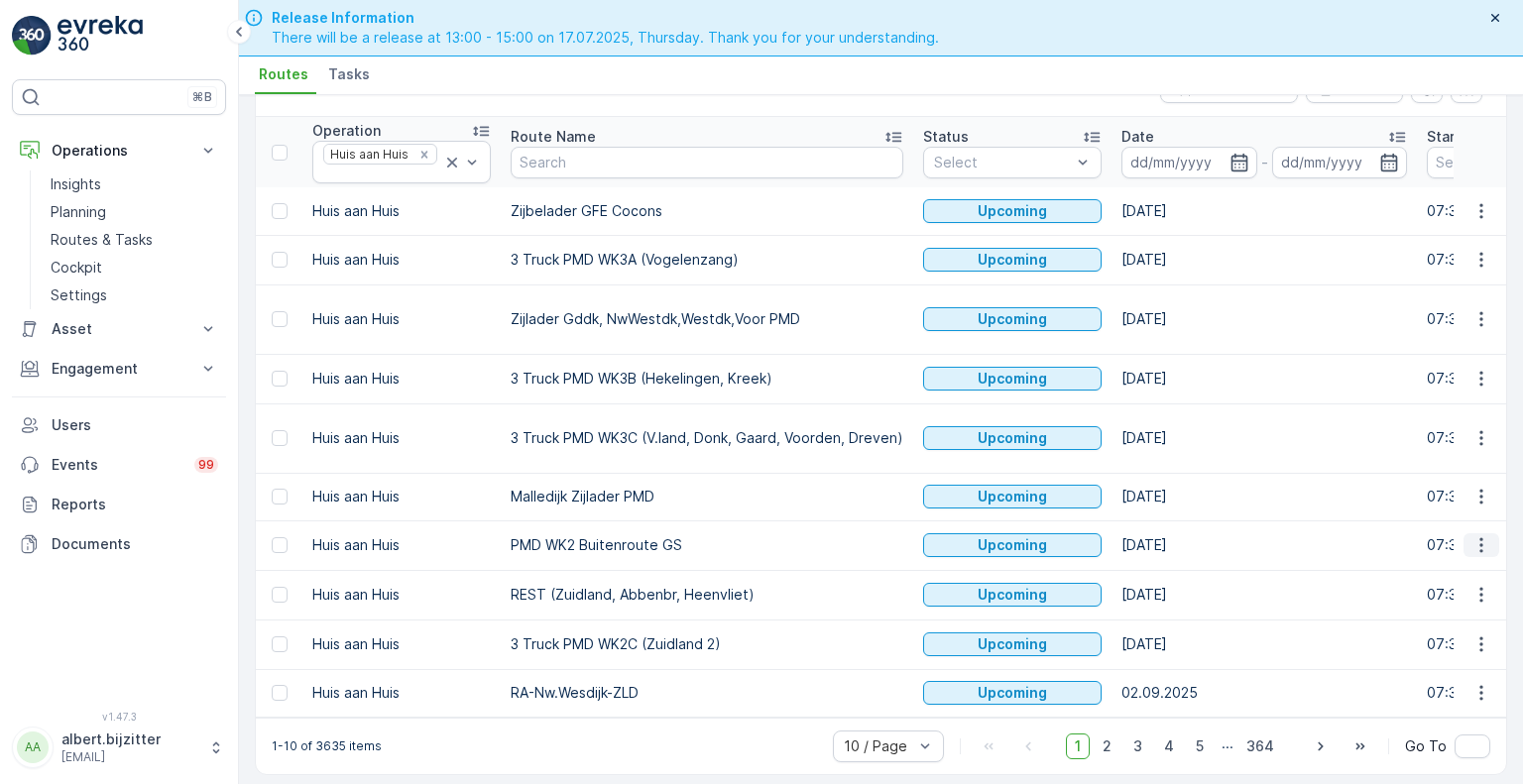 click 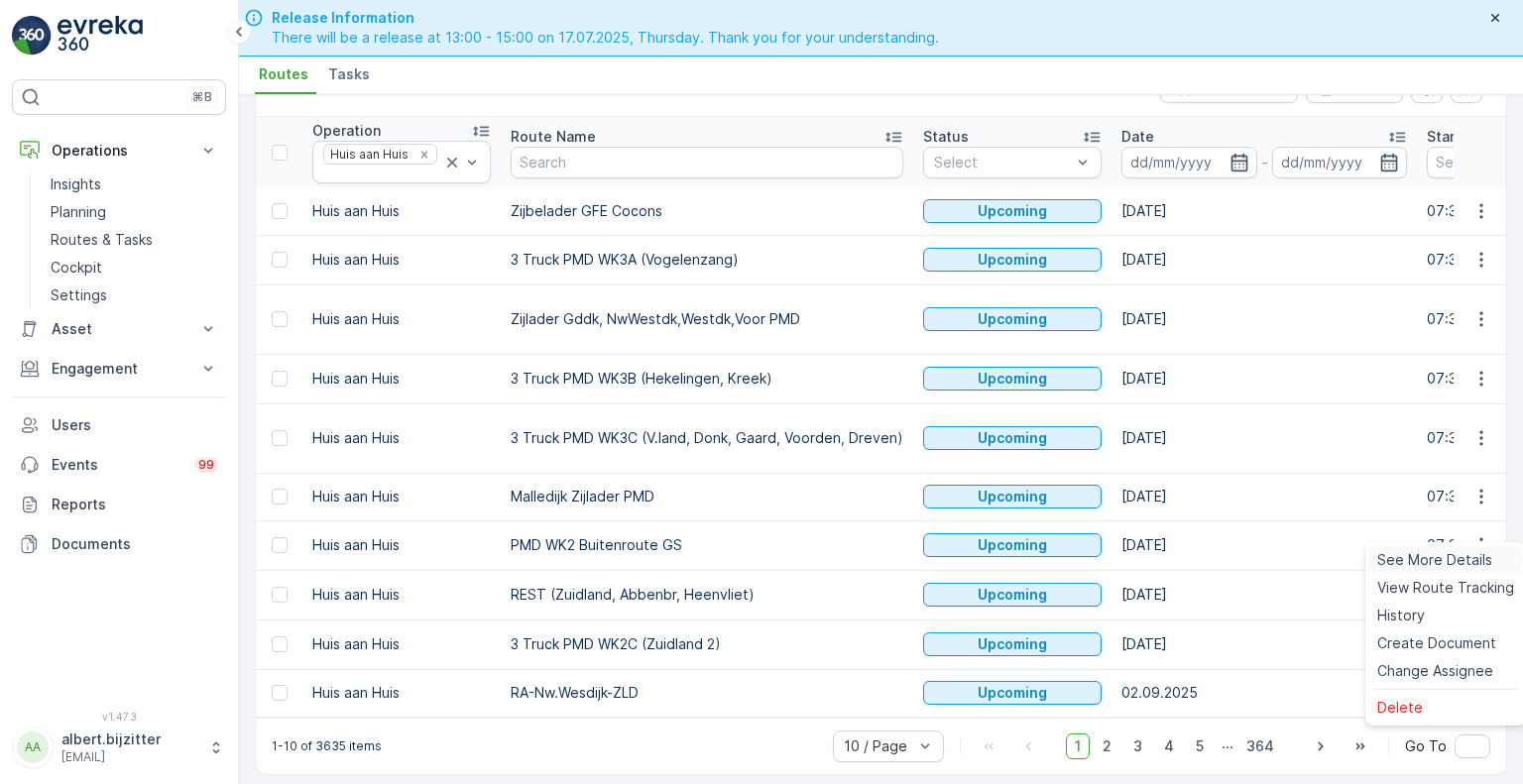 click on "See More Details" at bounding box center (1435, 560) 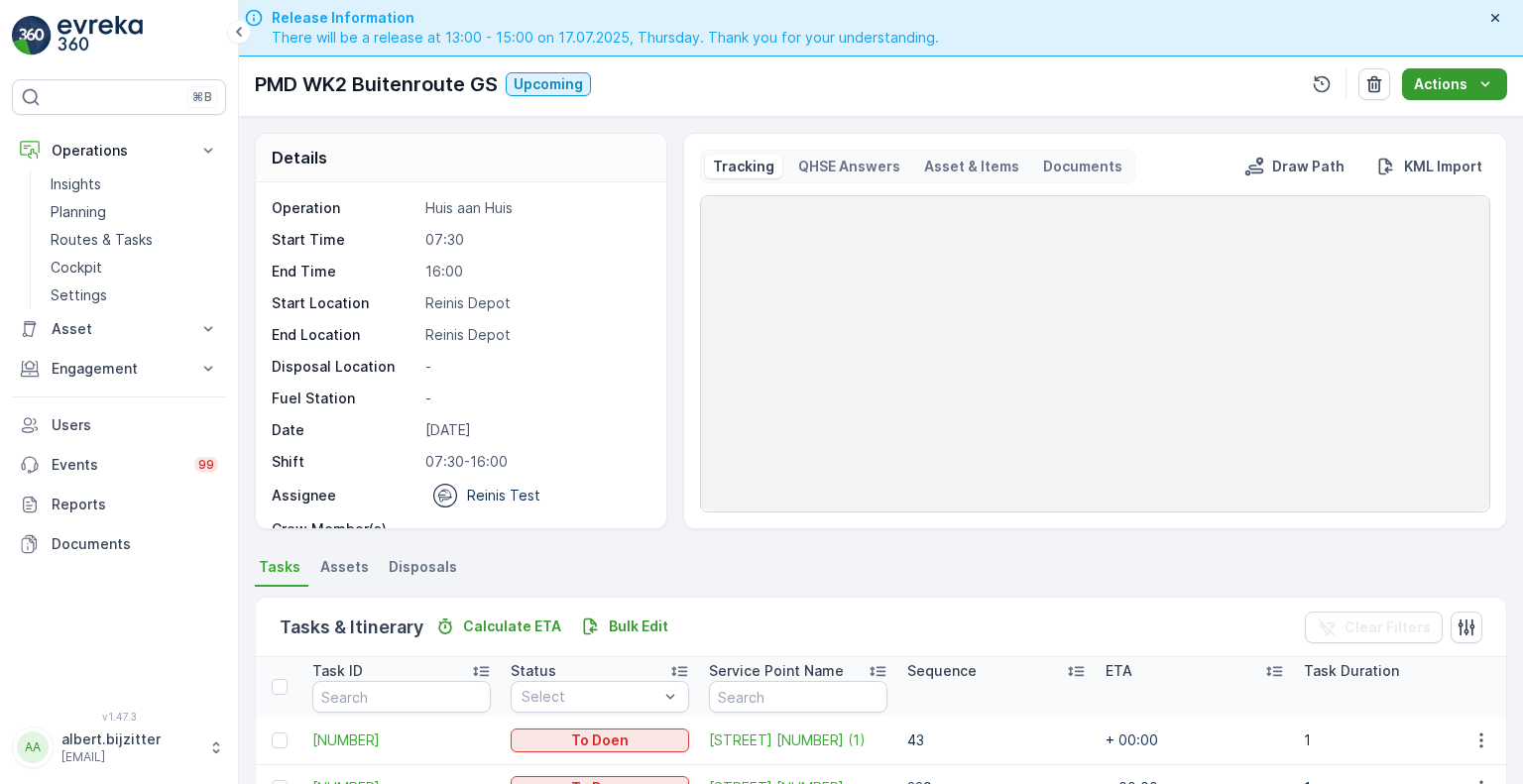 click on "Actions" at bounding box center (1455, 84) 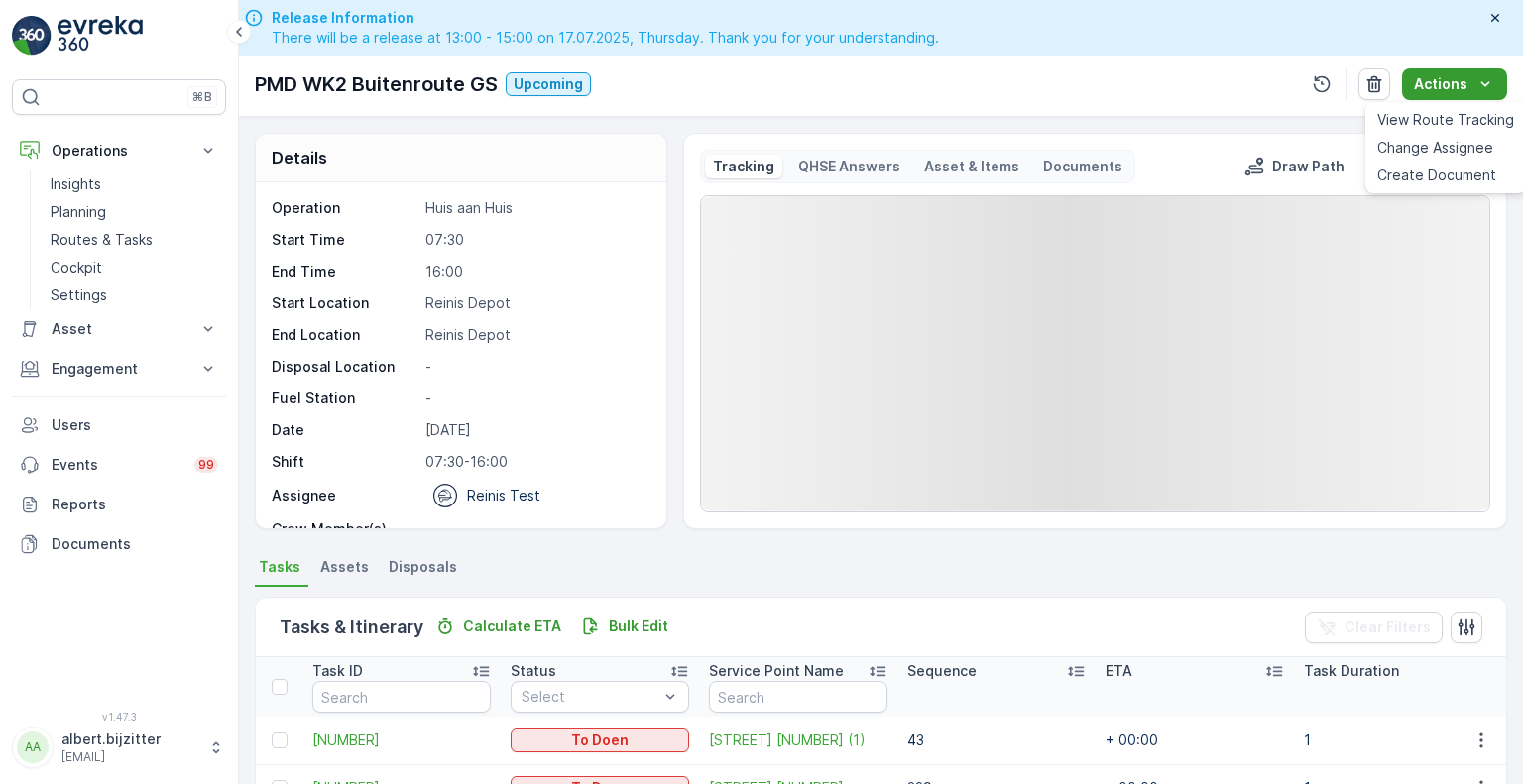 click on "Actions" at bounding box center (1455, 84) 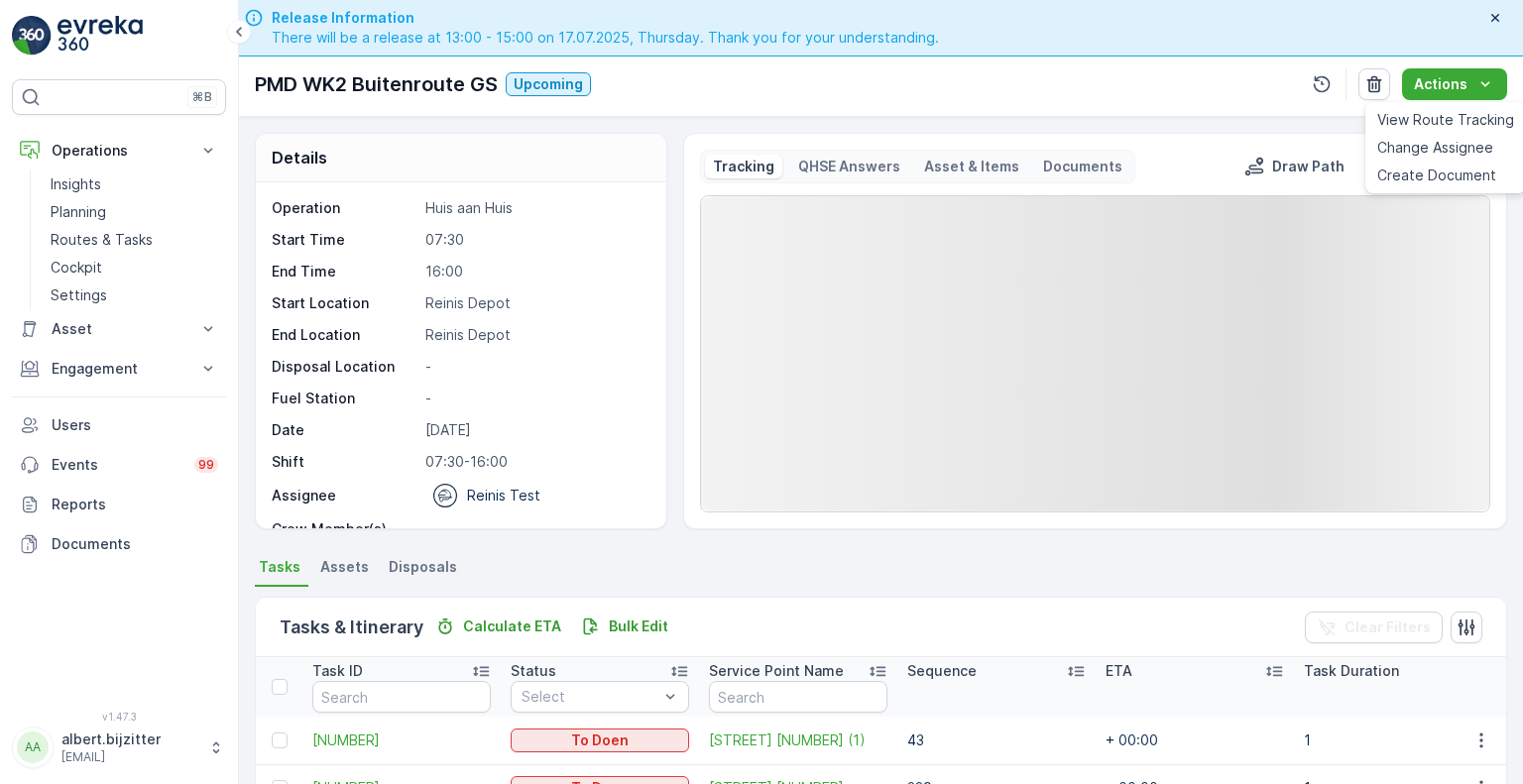 click on "PMD WK2 Buitenroute GS Upcoming Actions" at bounding box center (880, 84) 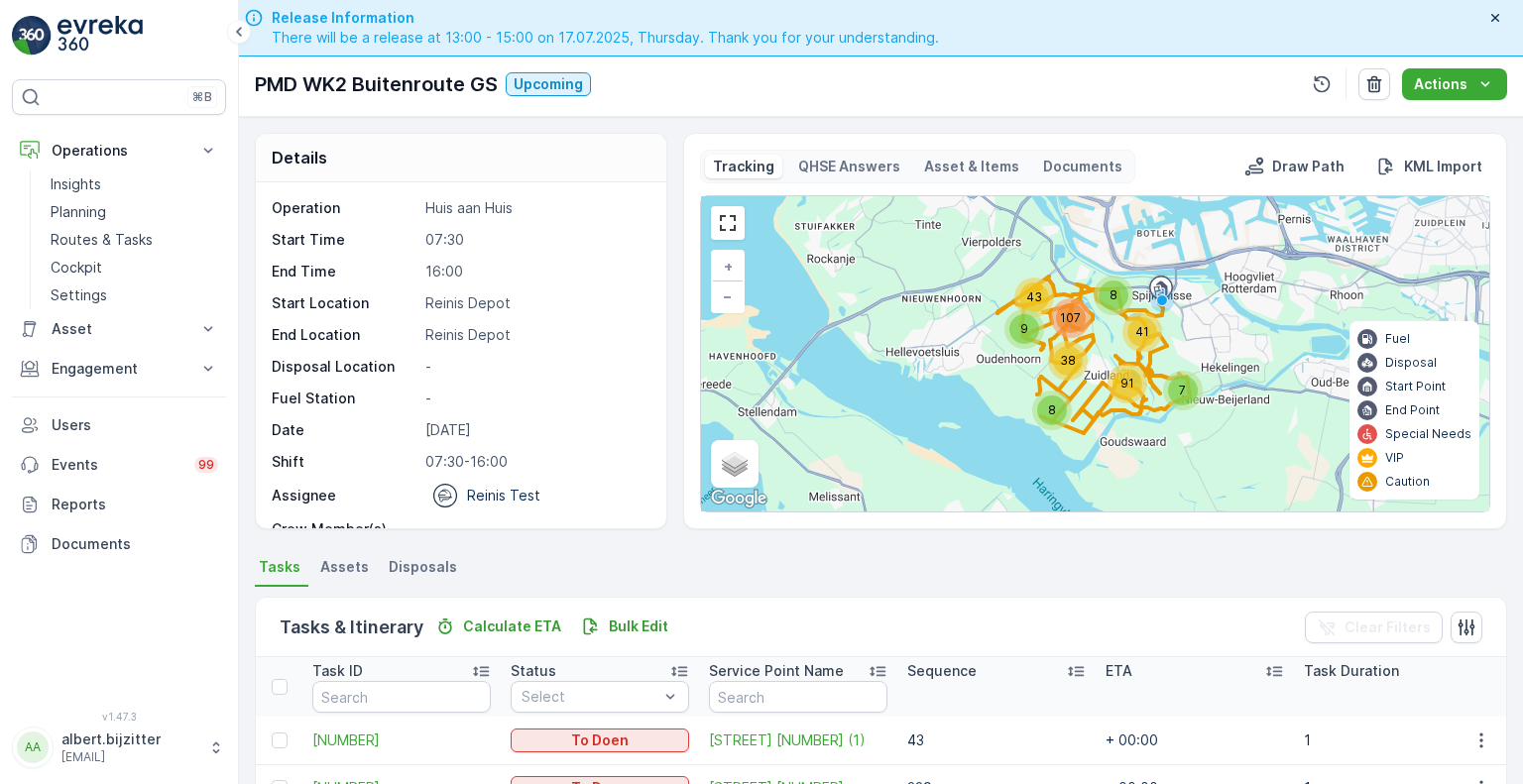 click on "Details" at bounding box center [461, 158] 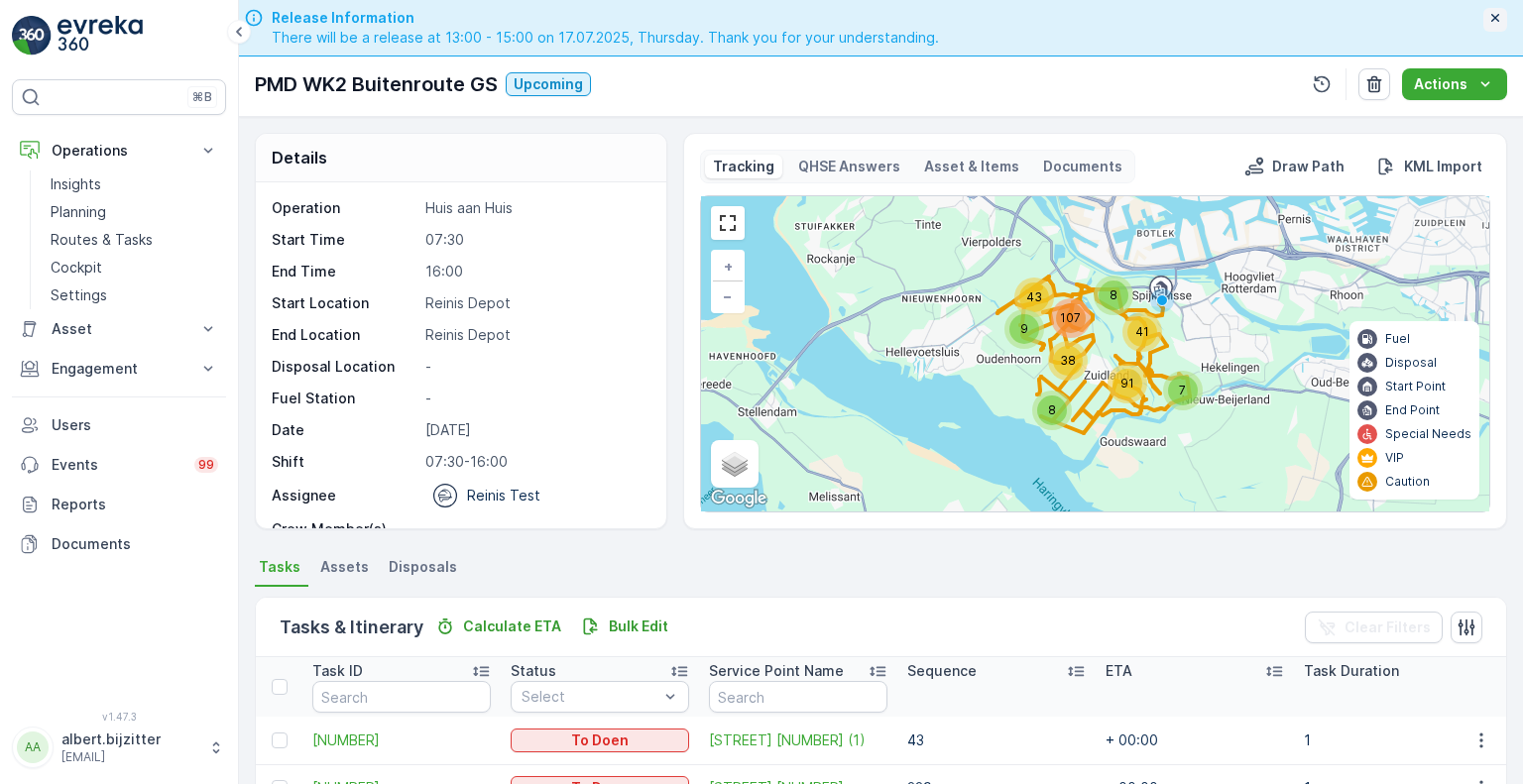 click 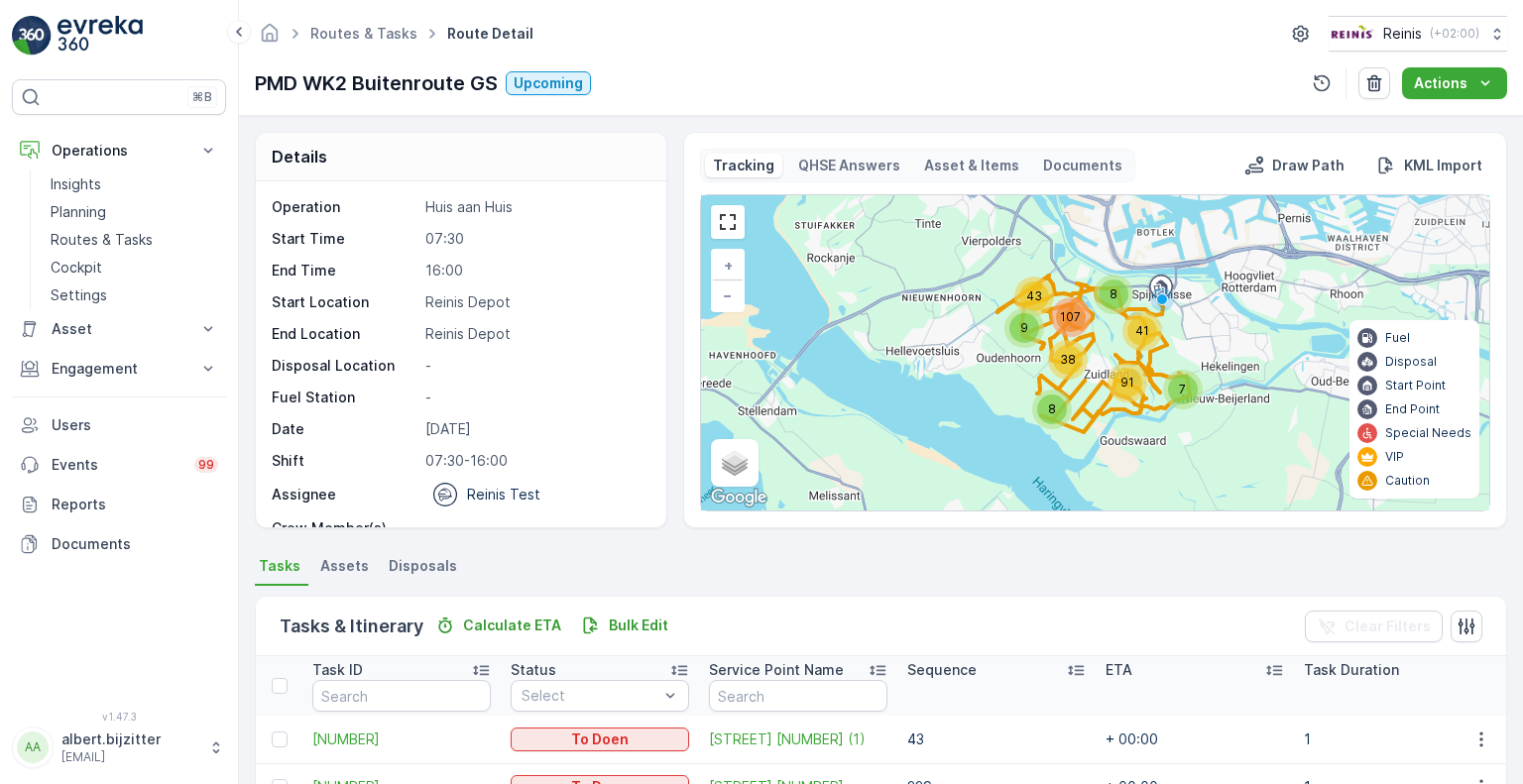 scroll, scrollTop: 0, scrollLeft: 0, axis: both 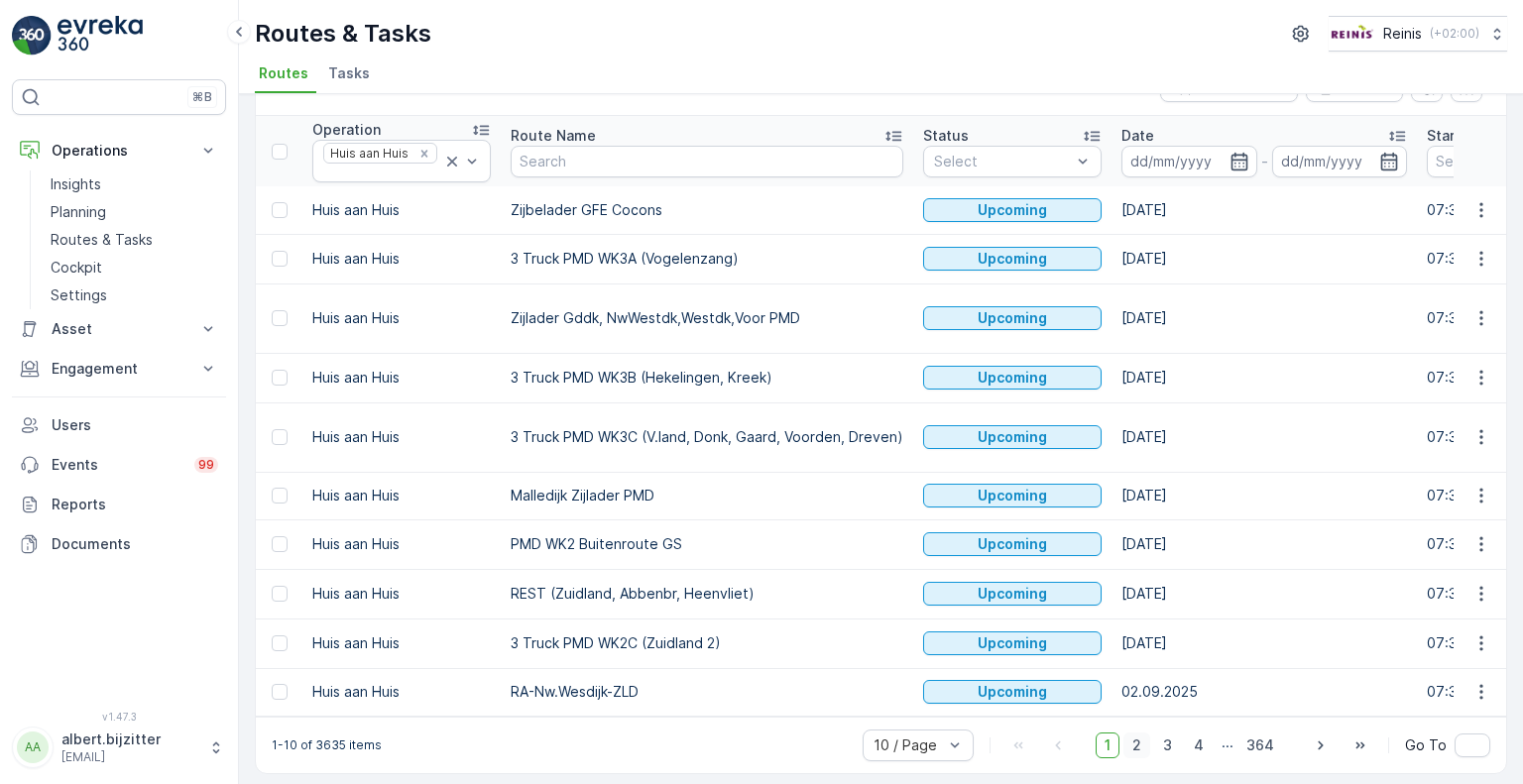 click on "2" at bounding box center [1136, 745] 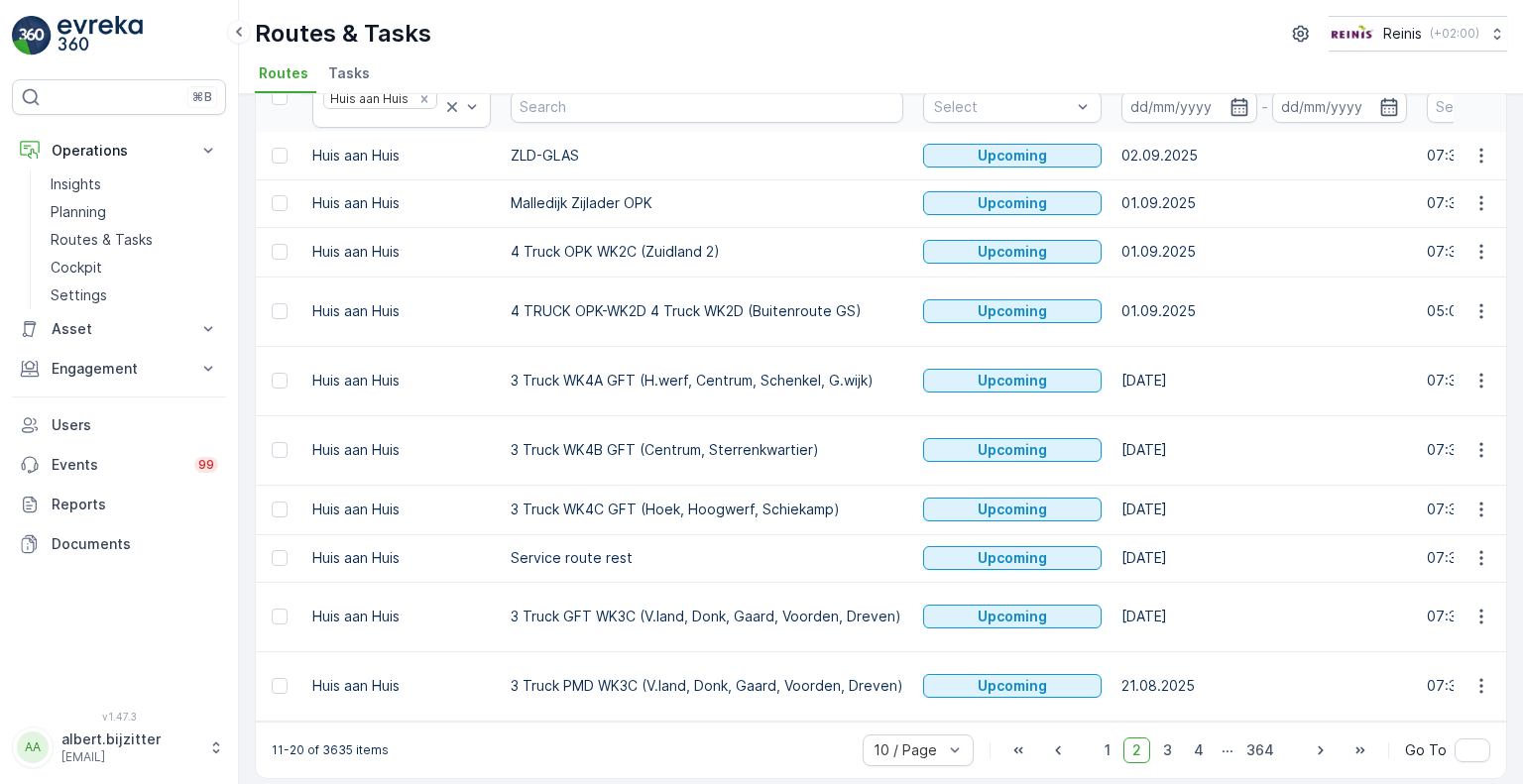 scroll, scrollTop: 114, scrollLeft: 0, axis: vertical 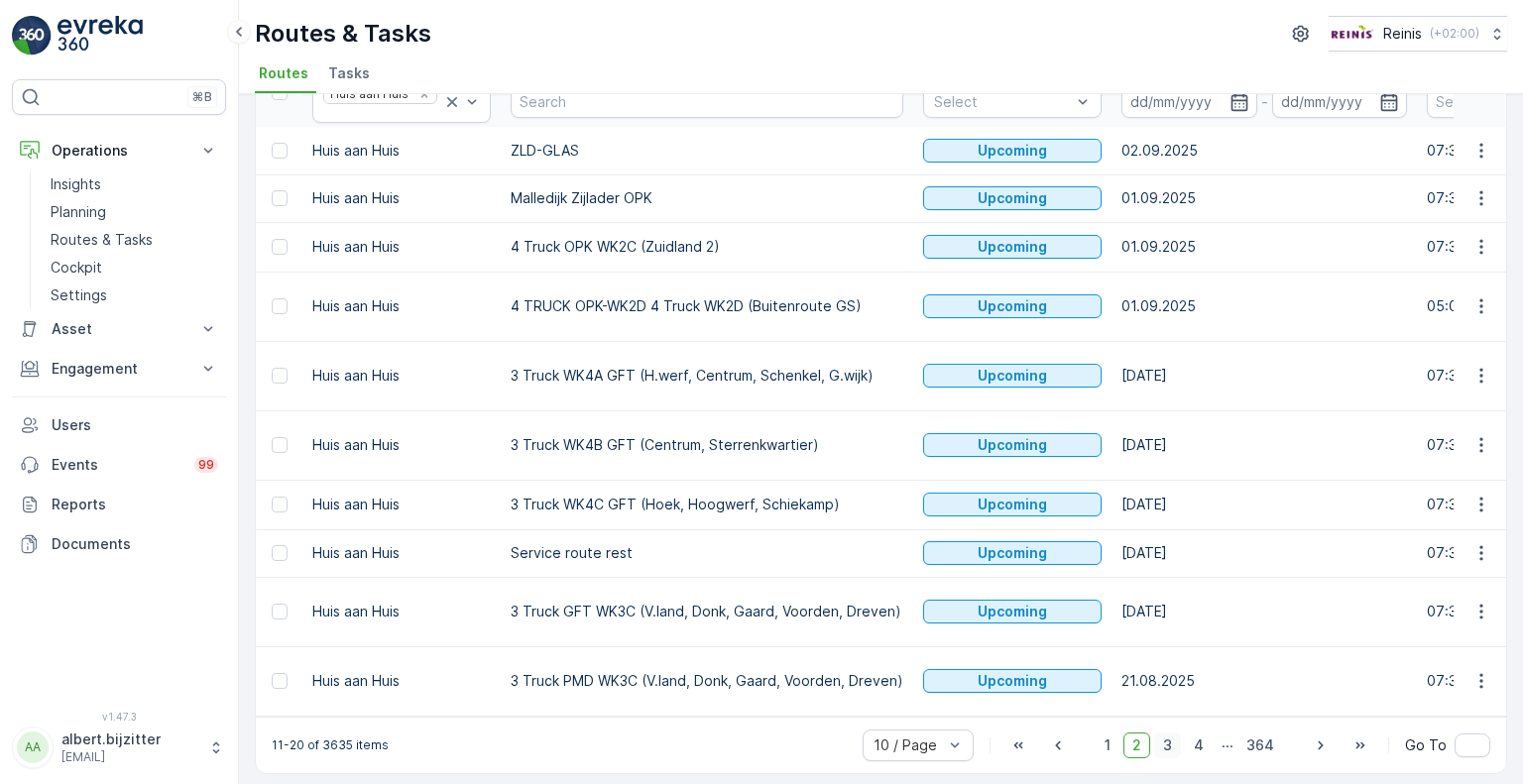 click on "3" at bounding box center [1167, 745] 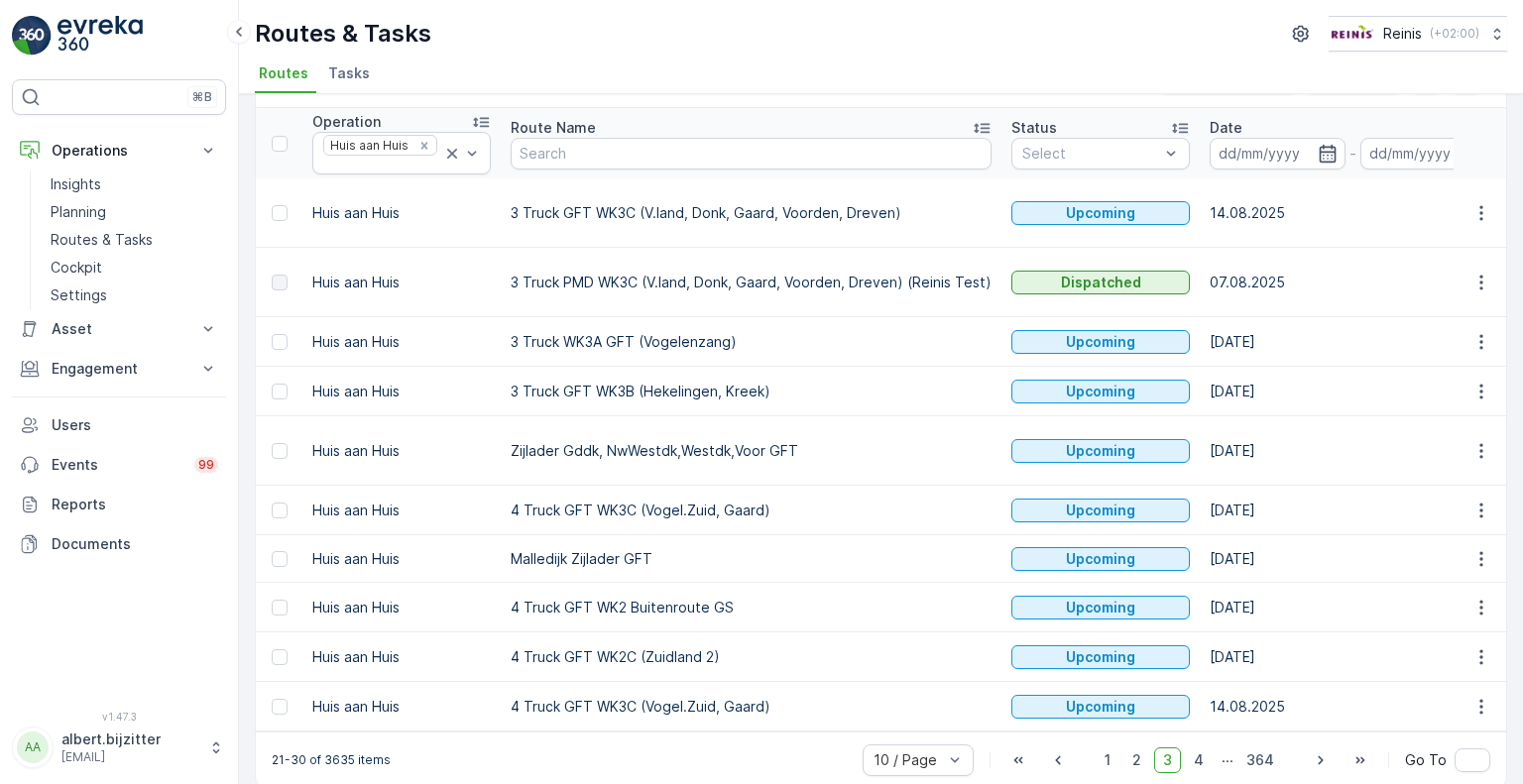 scroll, scrollTop: 77, scrollLeft: 0, axis: vertical 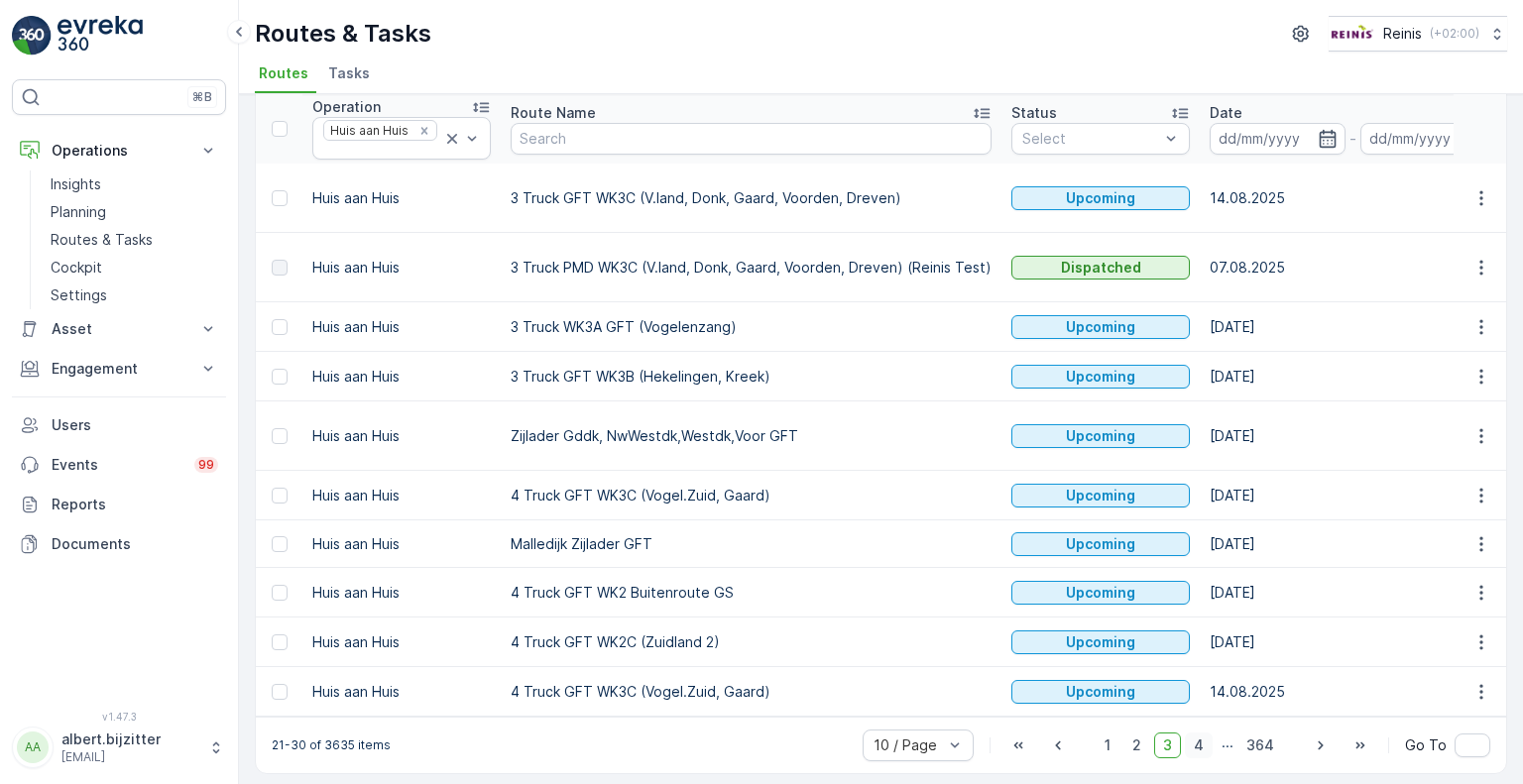 click on "4" at bounding box center (1199, 745) 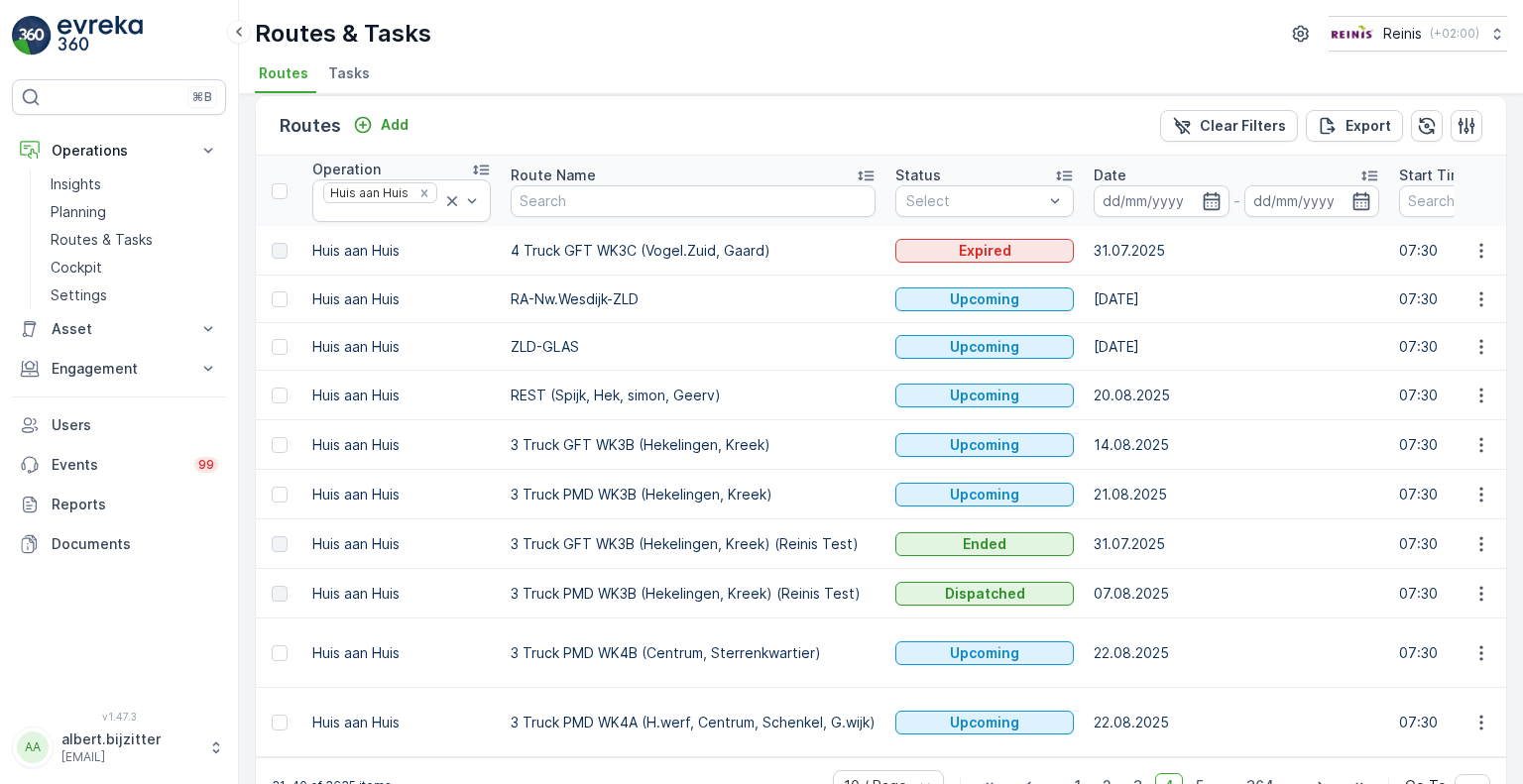 scroll, scrollTop: 0, scrollLeft: 0, axis: both 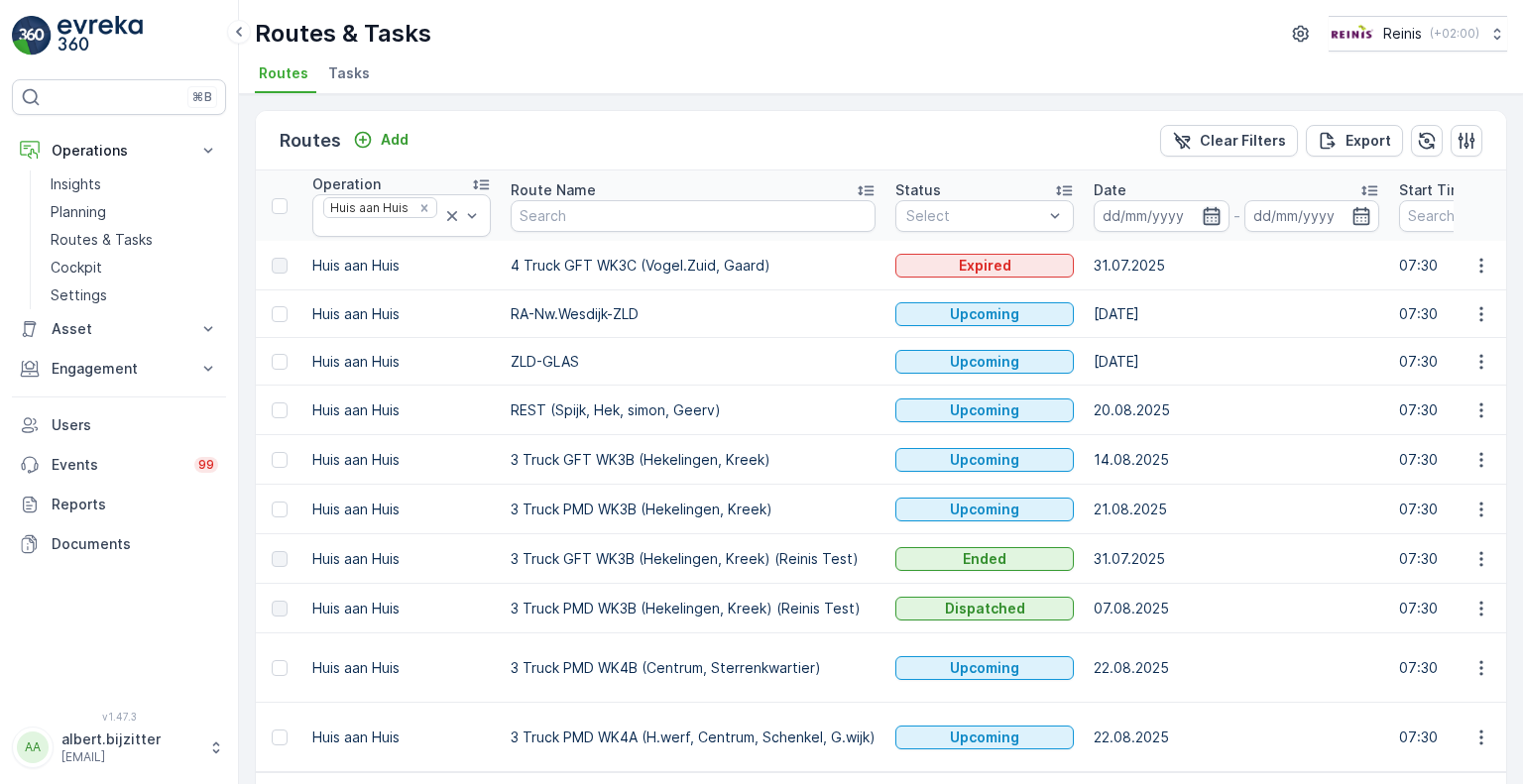 click 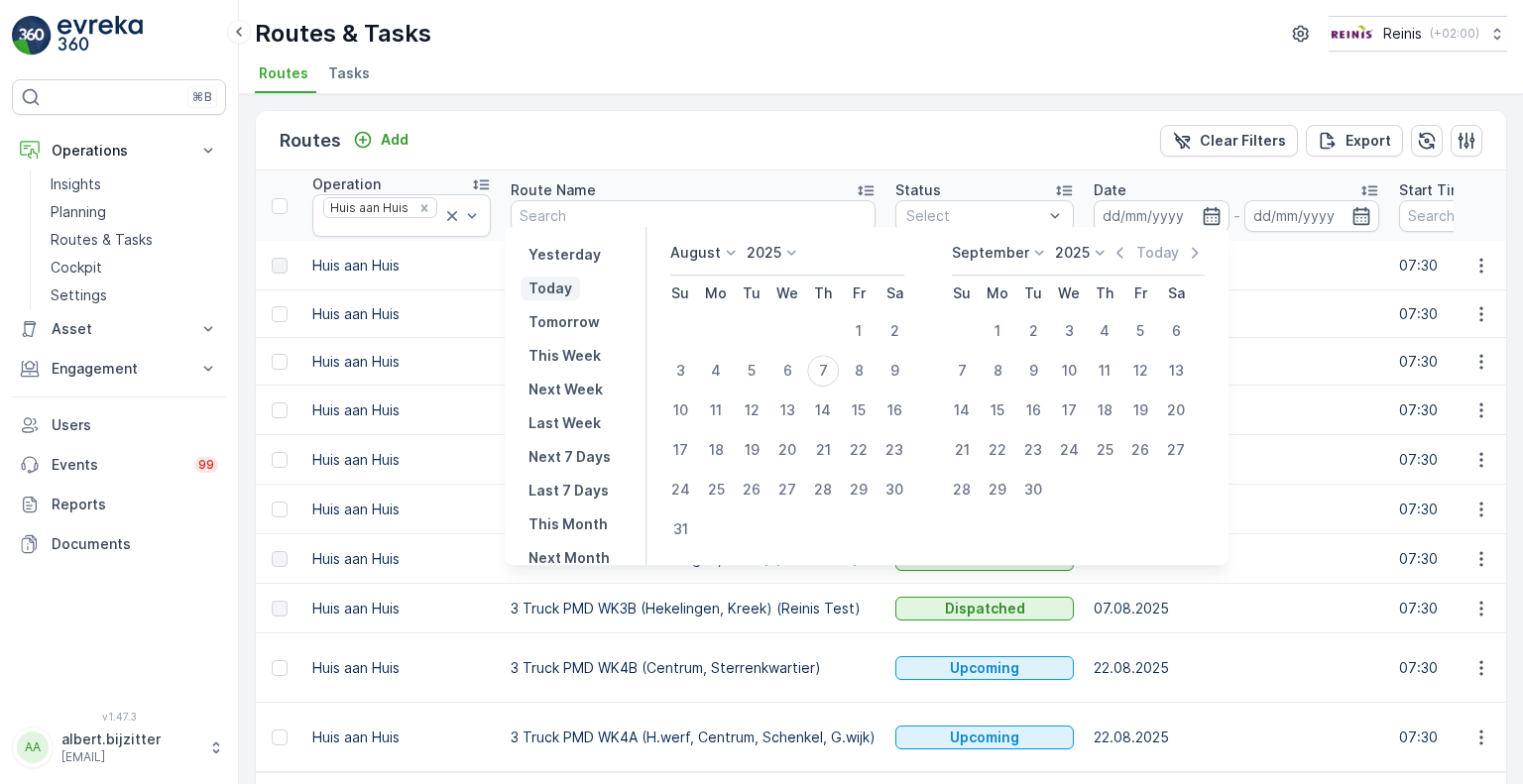 click on "Today" at bounding box center (550, 288) 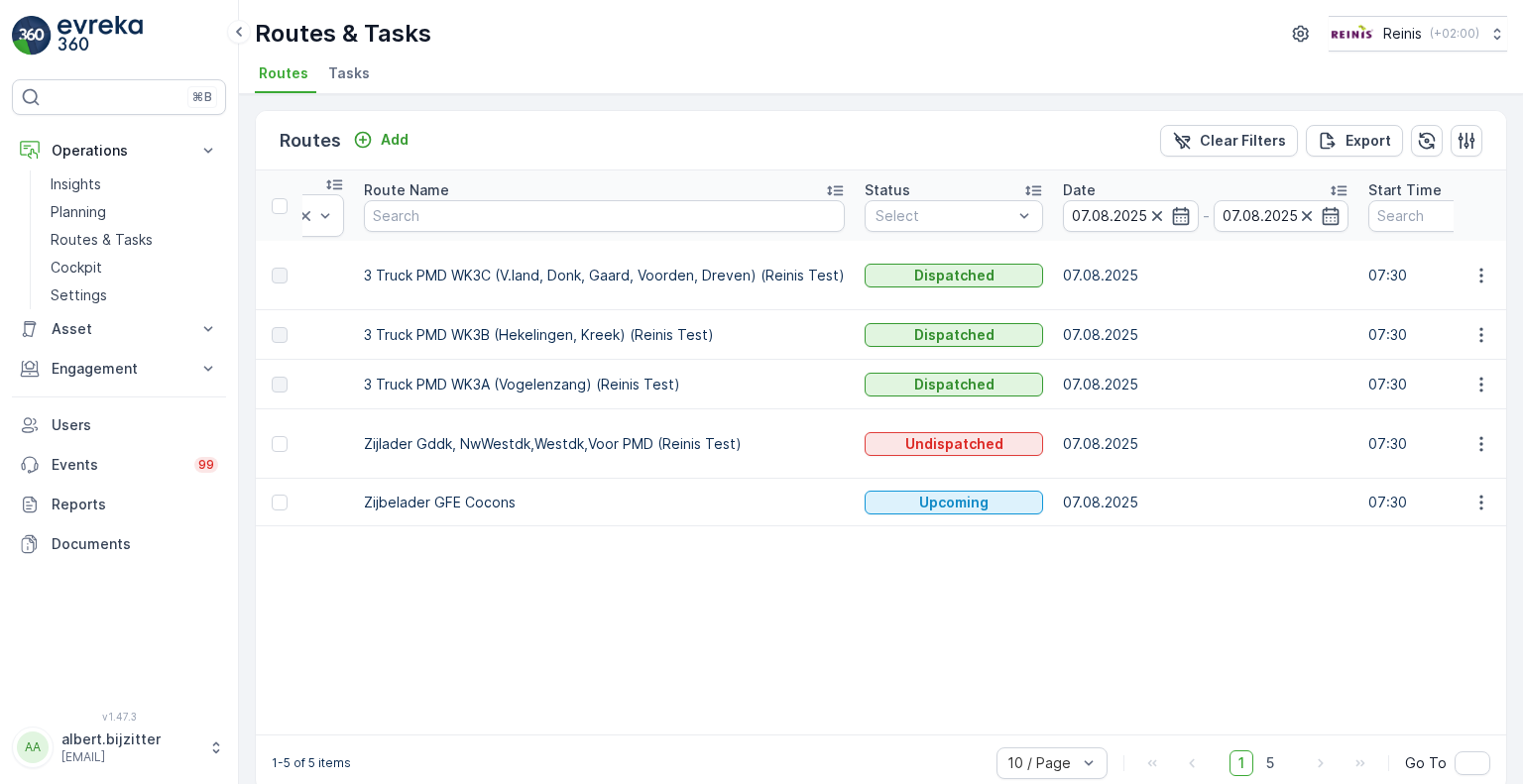 scroll, scrollTop: 0, scrollLeft: 0, axis: both 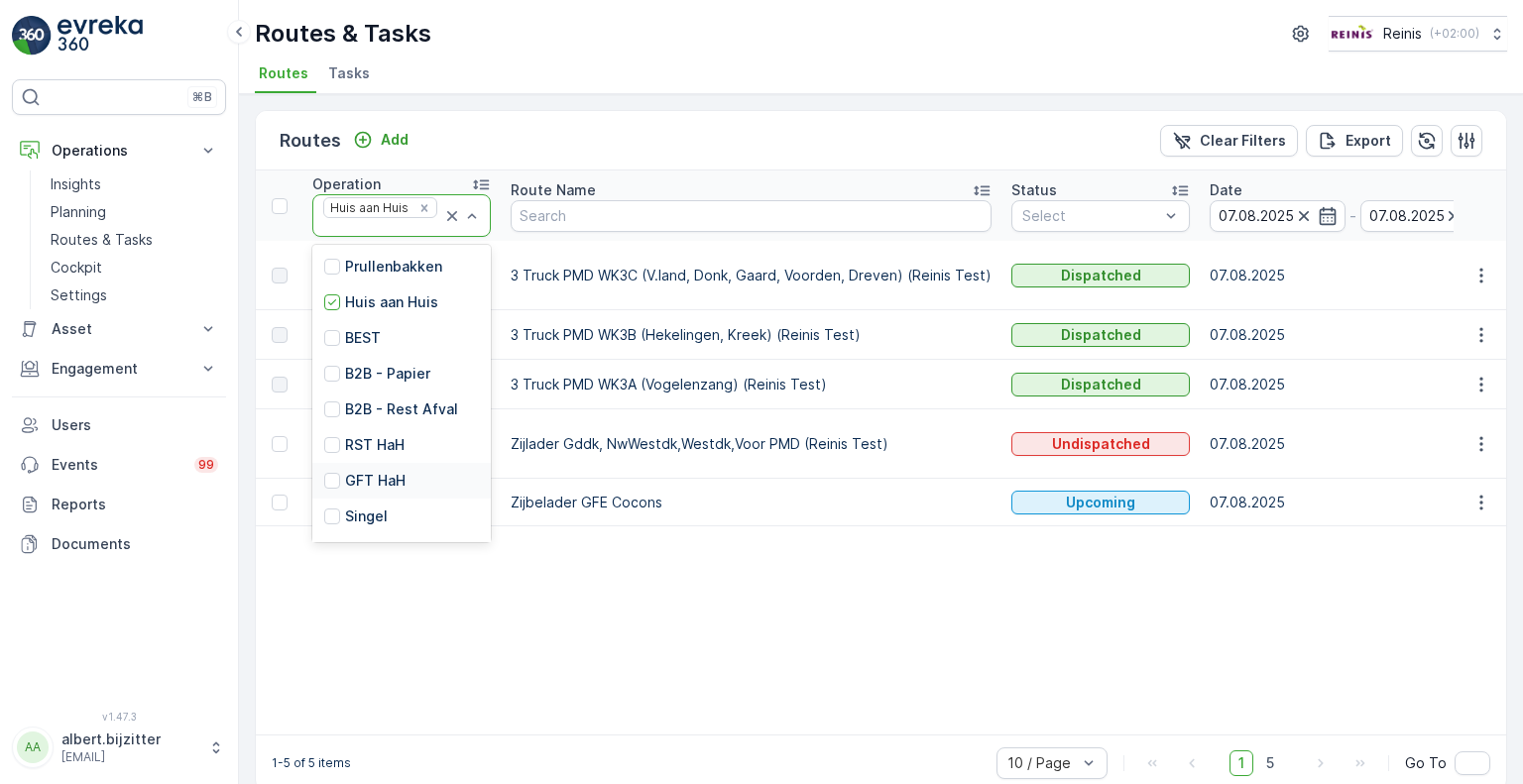 click on "GFT HaH" at bounding box center (365, 481) 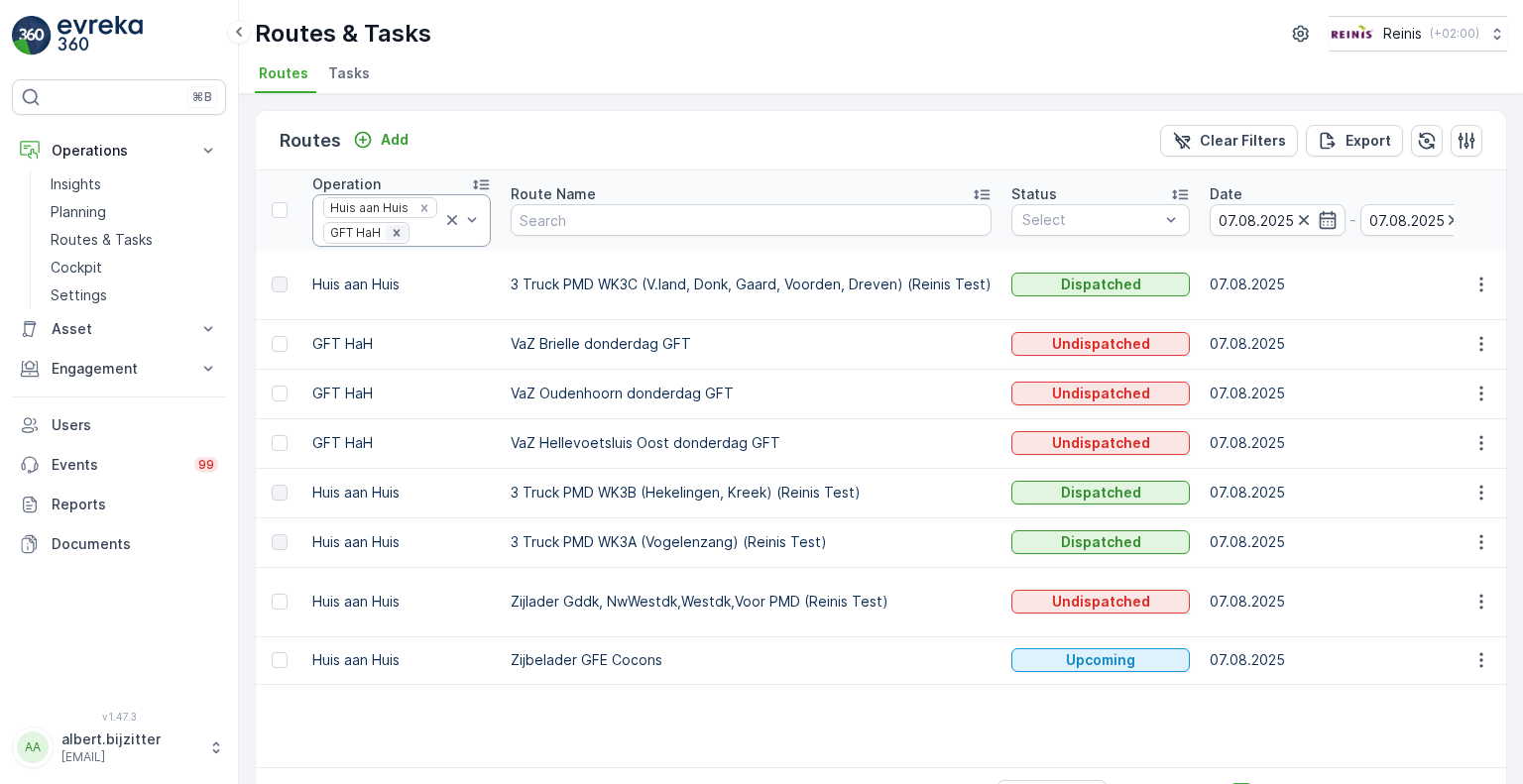 click 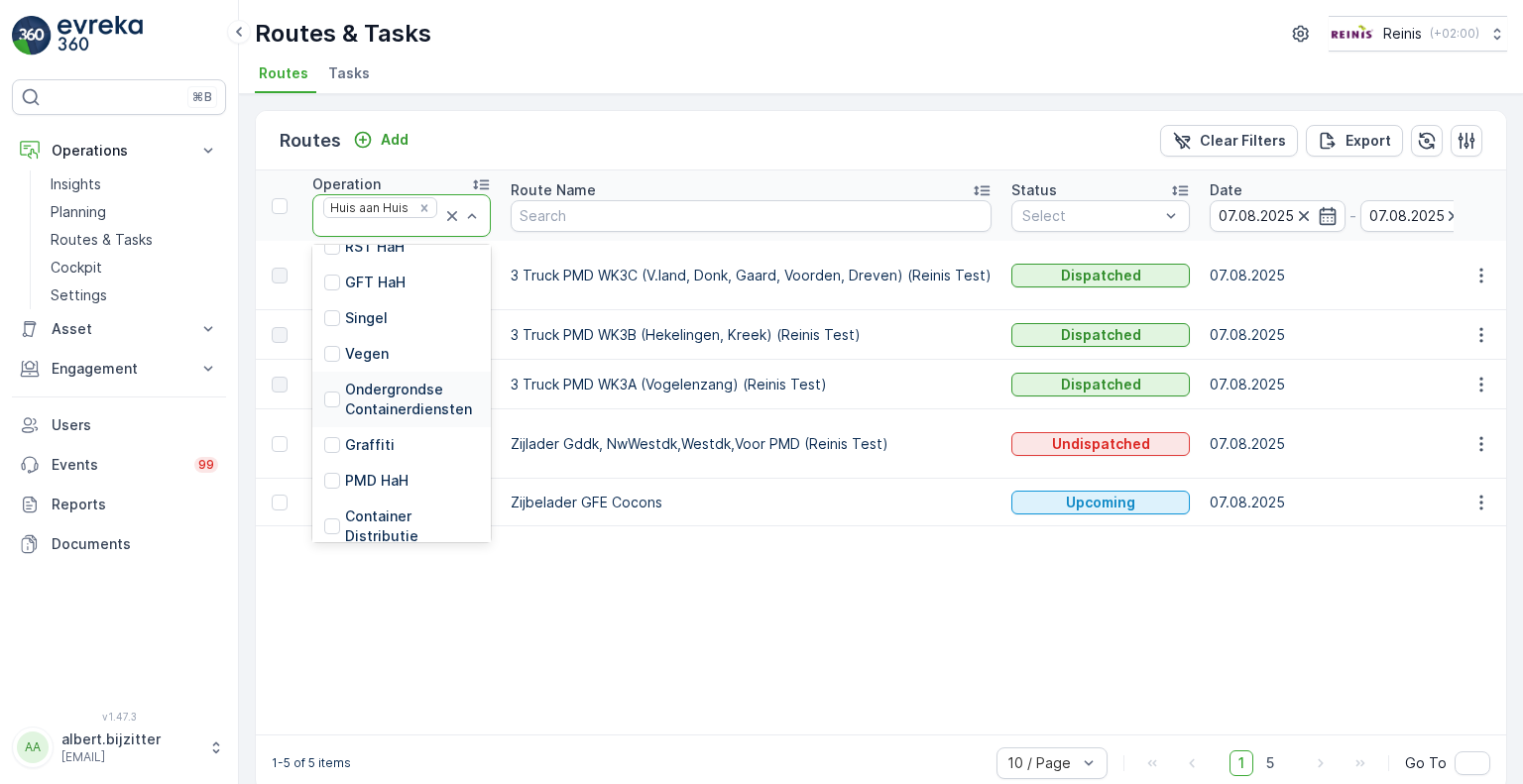 scroll, scrollTop: 297, scrollLeft: 0, axis: vertical 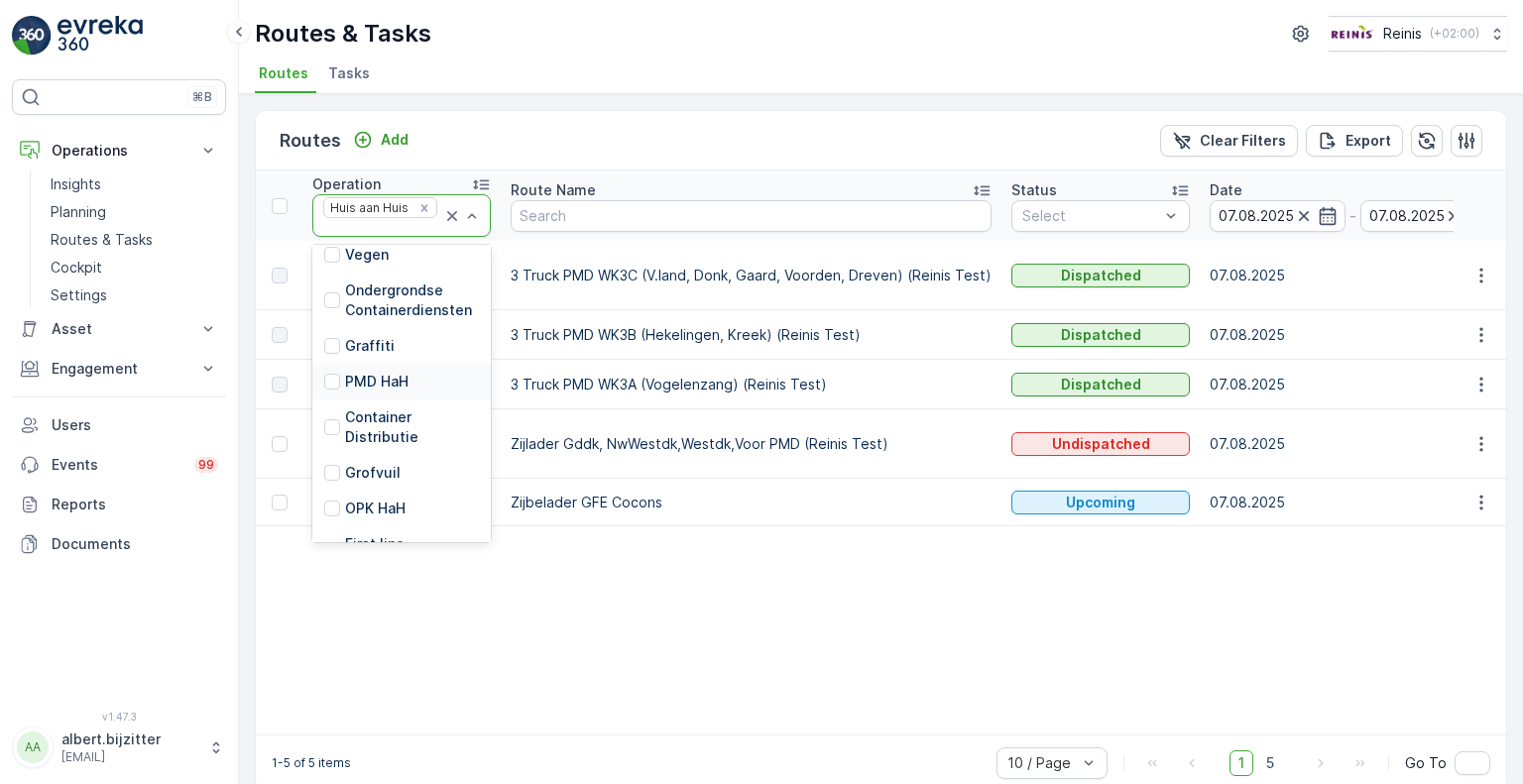 click on "PMD HaH" at bounding box center [377, 382] 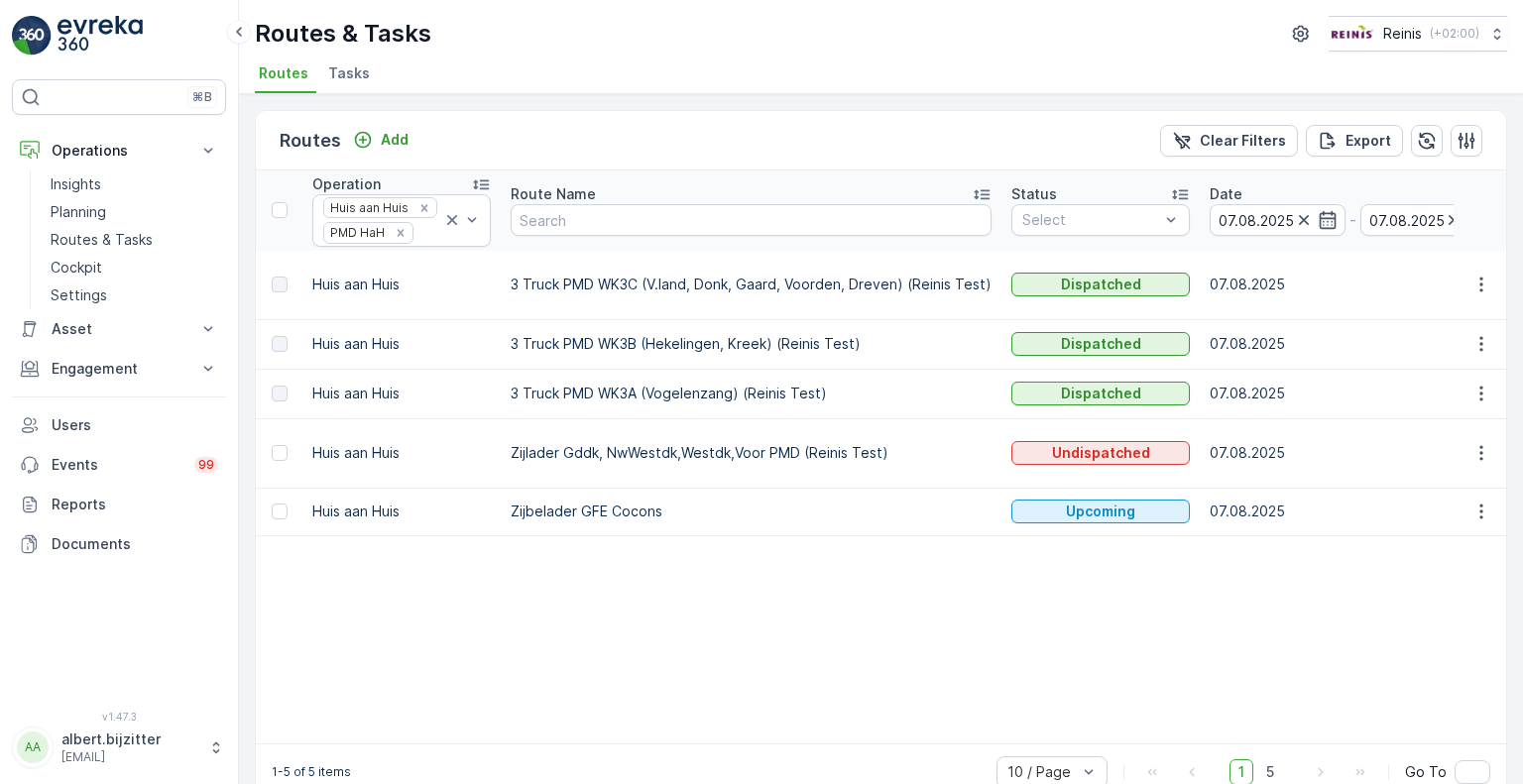 click on "Tasks" at bounding box center [349, 73] 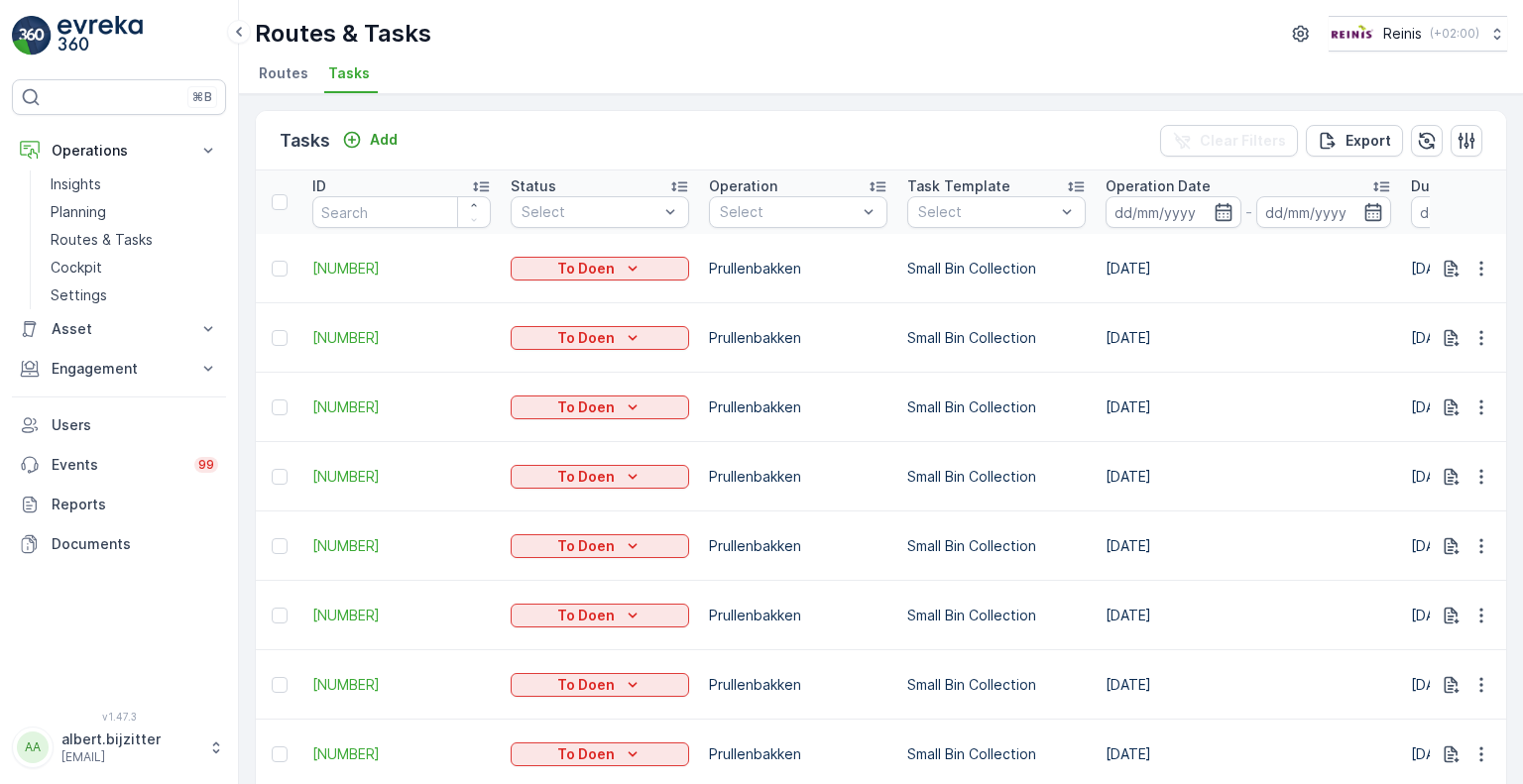 click on "Routes" at bounding box center (284, 73) 